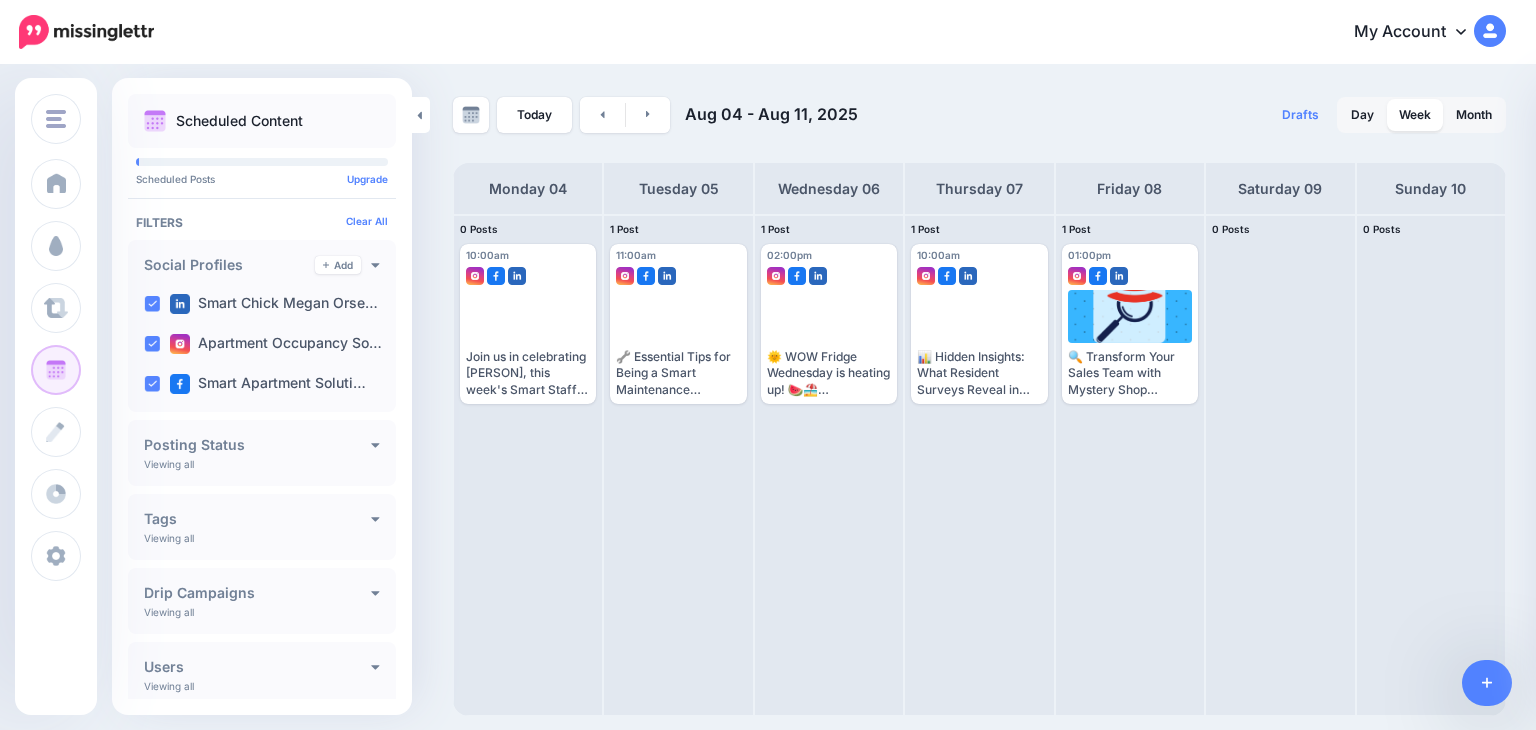 scroll, scrollTop: 0, scrollLeft: 0, axis: both 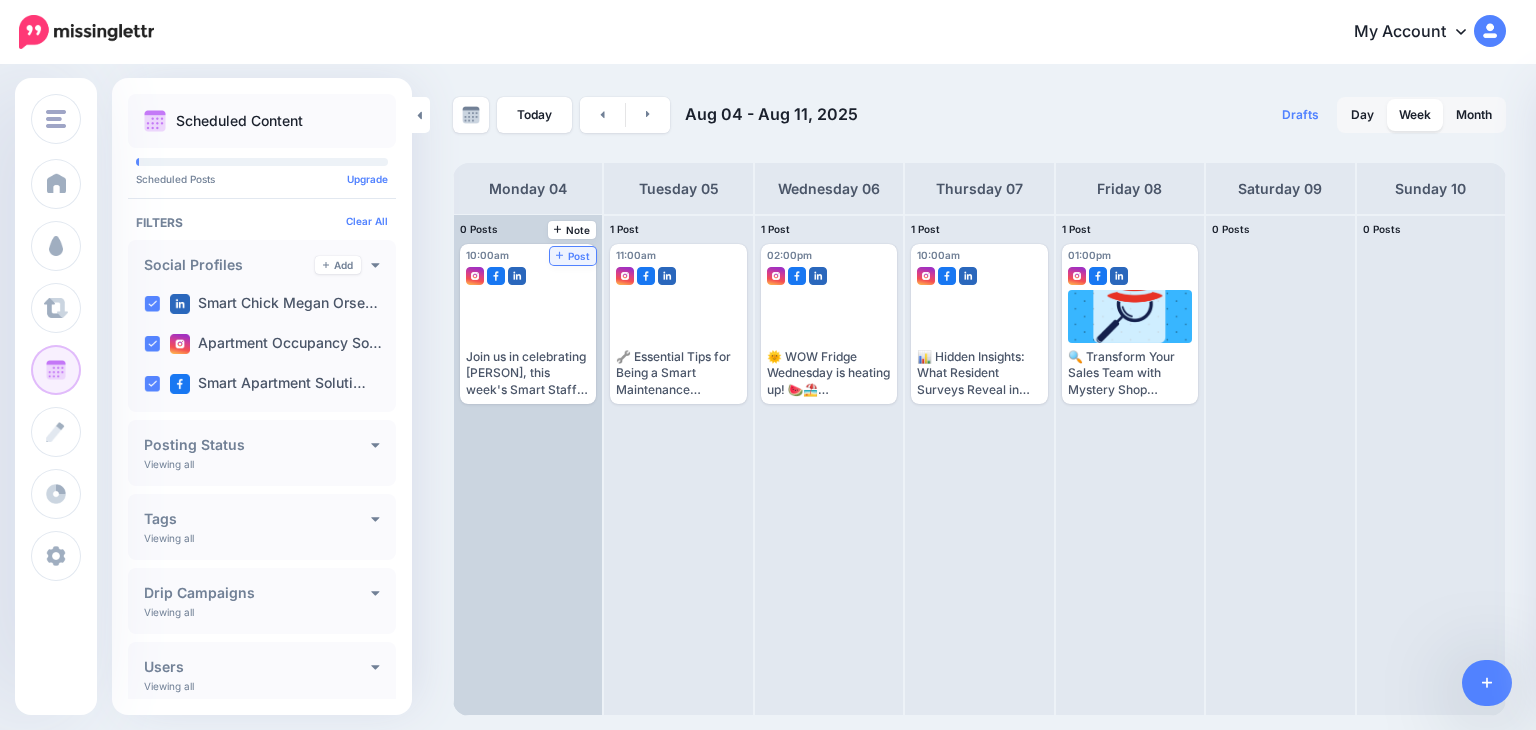 click on "Post" at bounding box center (573, 256) 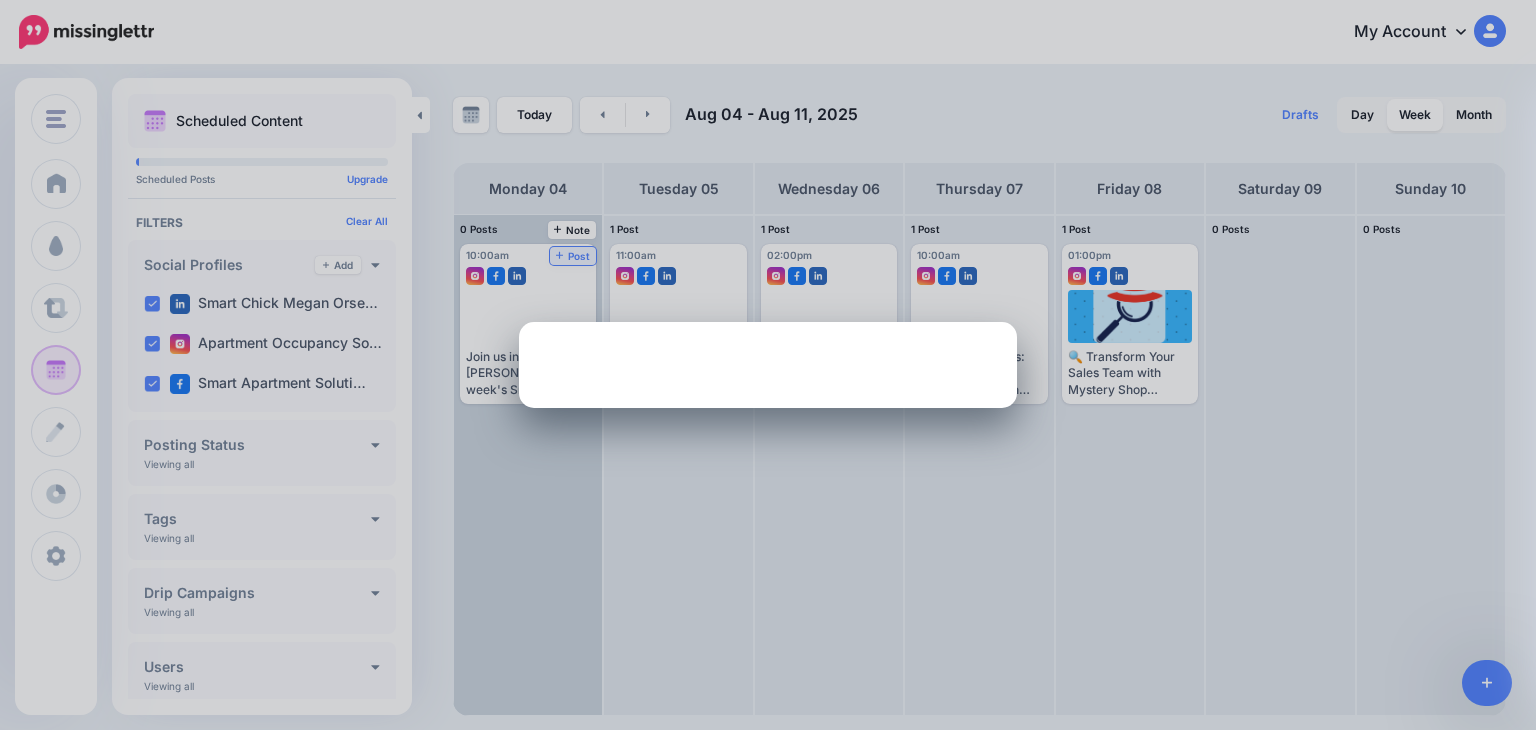 scroll, scrollTop: 0, scrollLeft: 0, axis: both 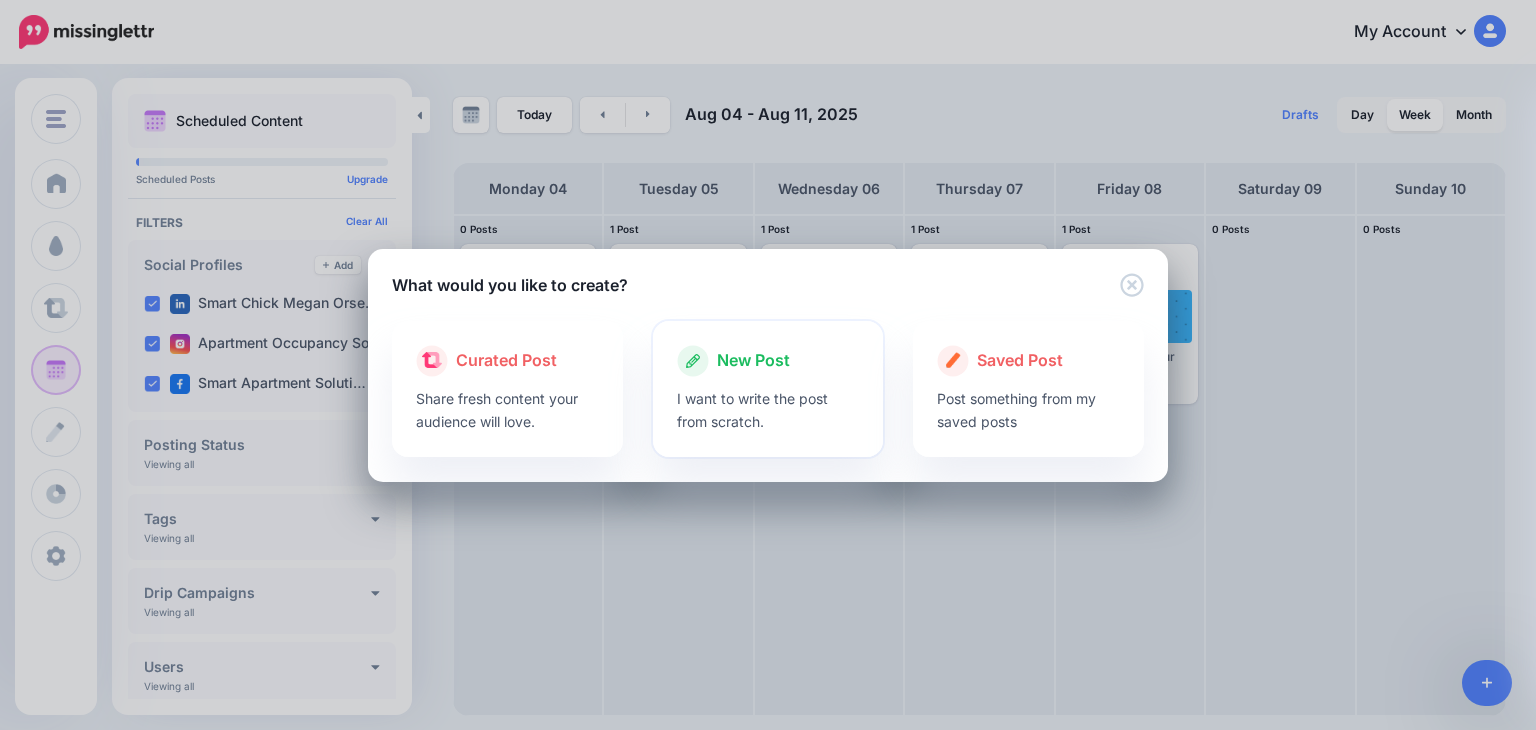 click at bounding box center (768, 382) 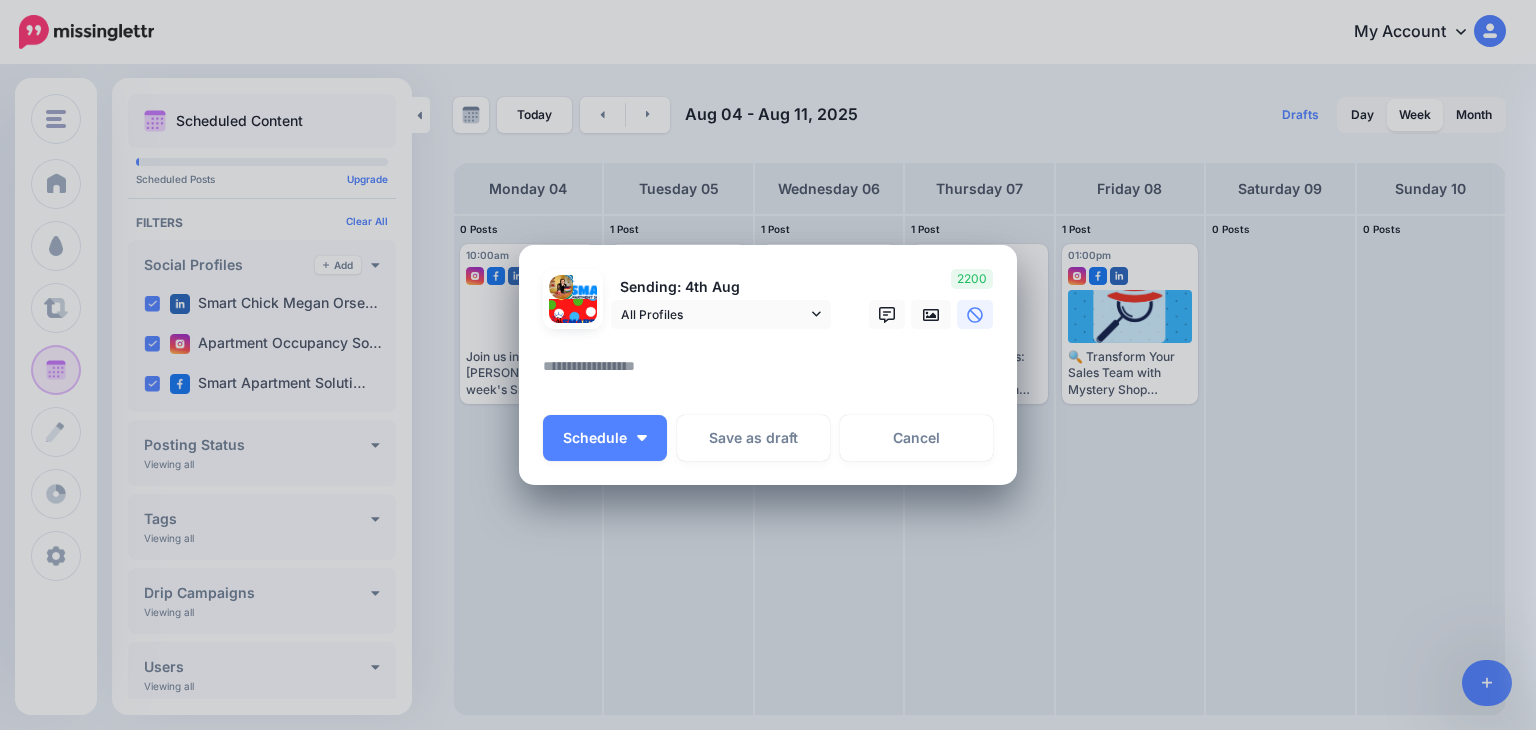 click at bounding box center [773, 373] 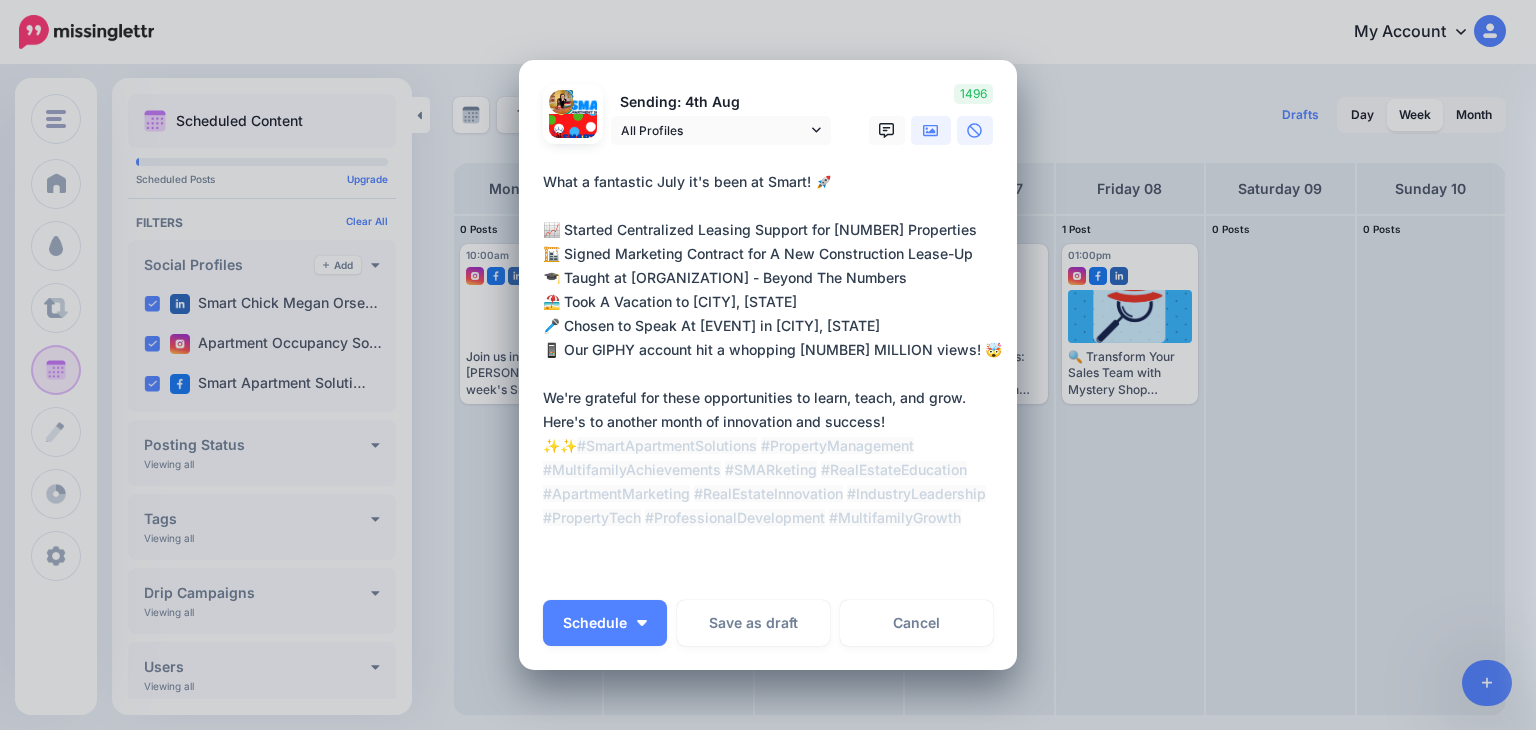 type on "**********" 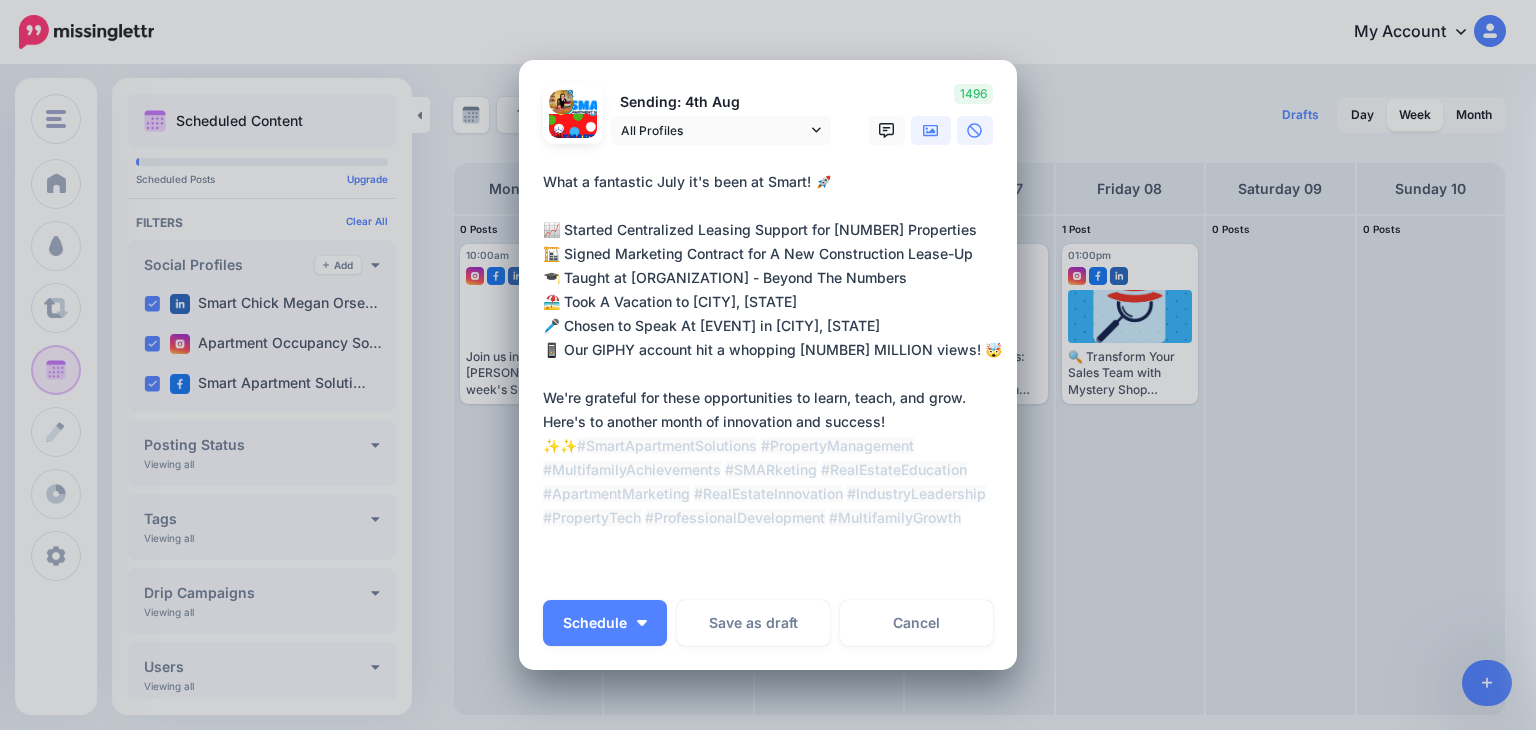 click 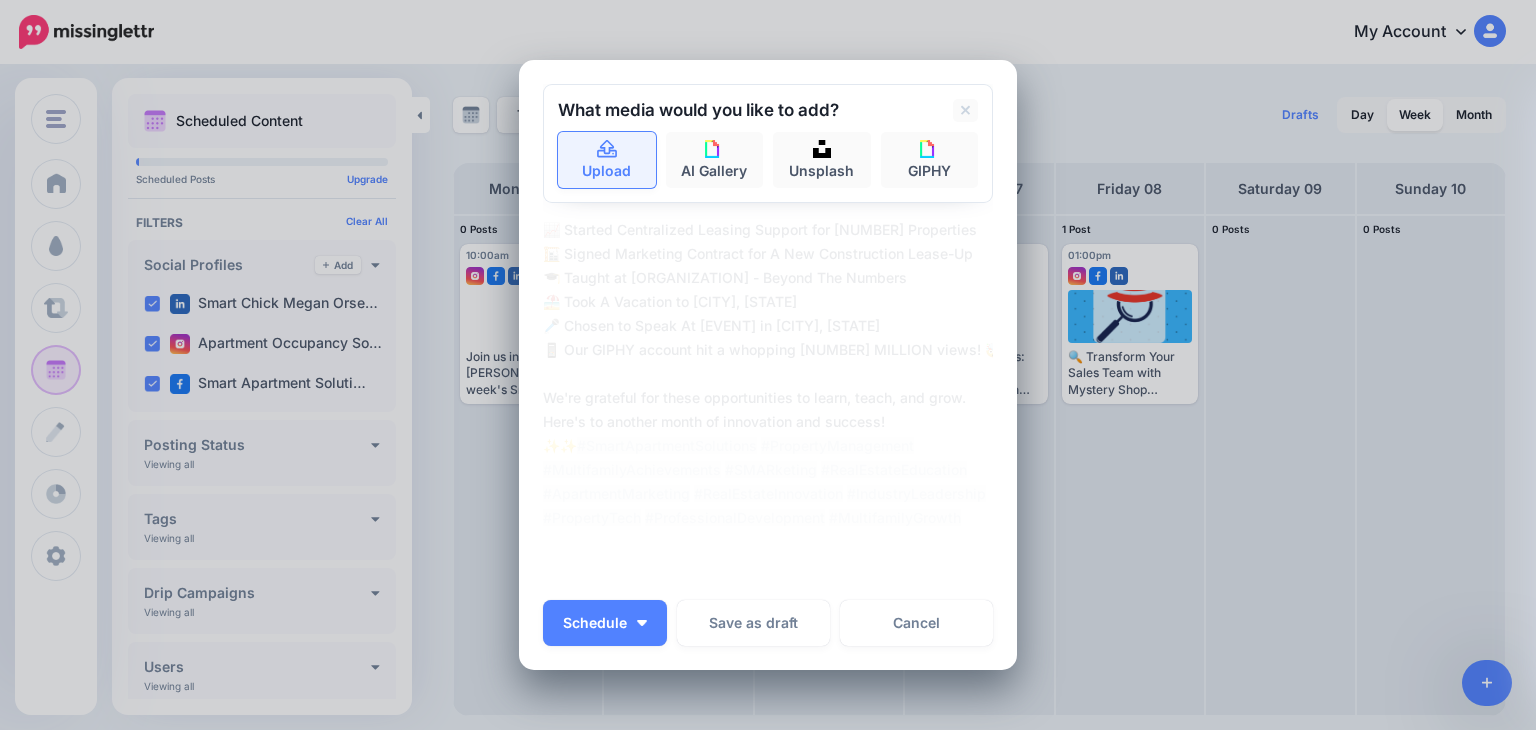 click on "Upload" at bounding box center [607, 160] 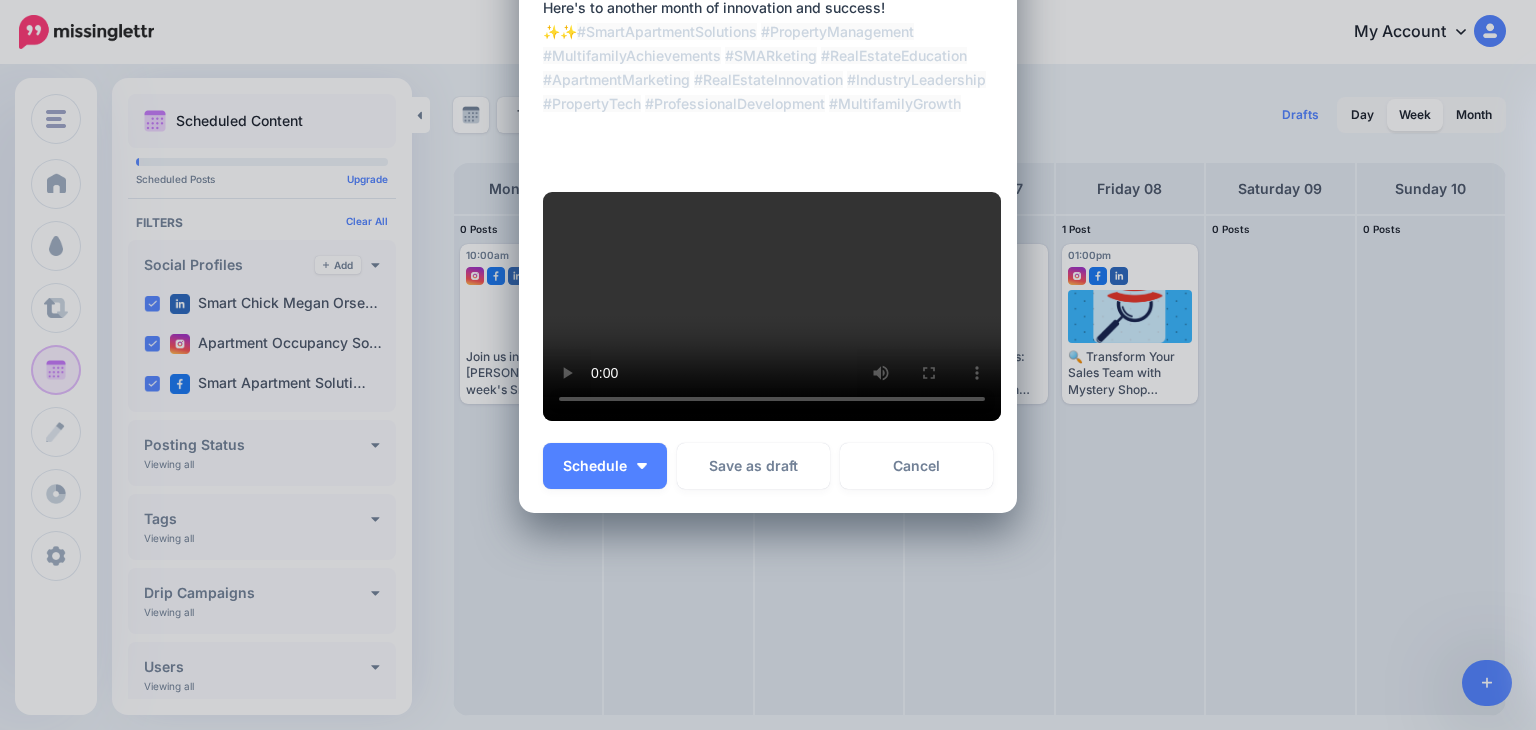 scroll, scrollTop: 480, scrollLeft: 0, axis: vertical 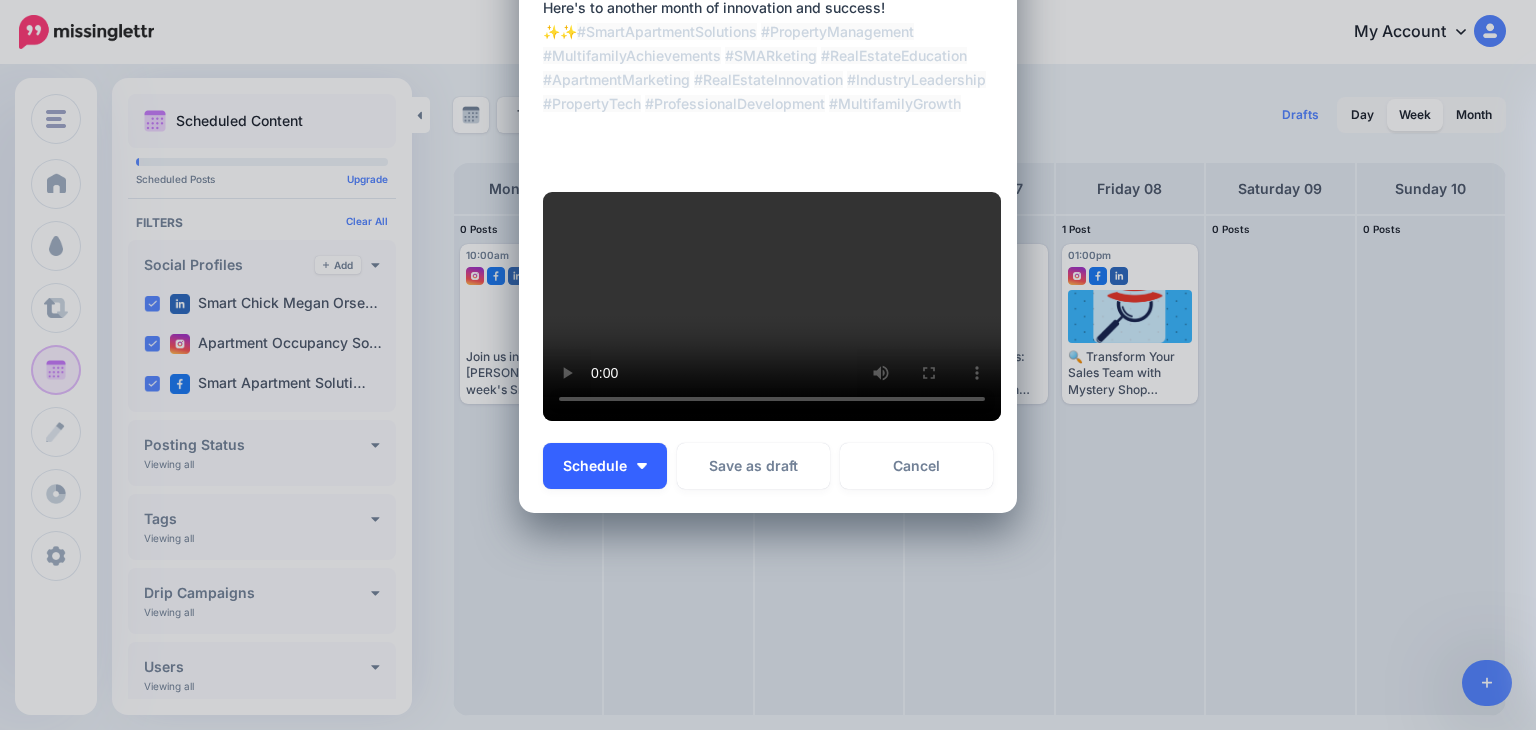 click on "Schedule" at bounding box center (595, 466) 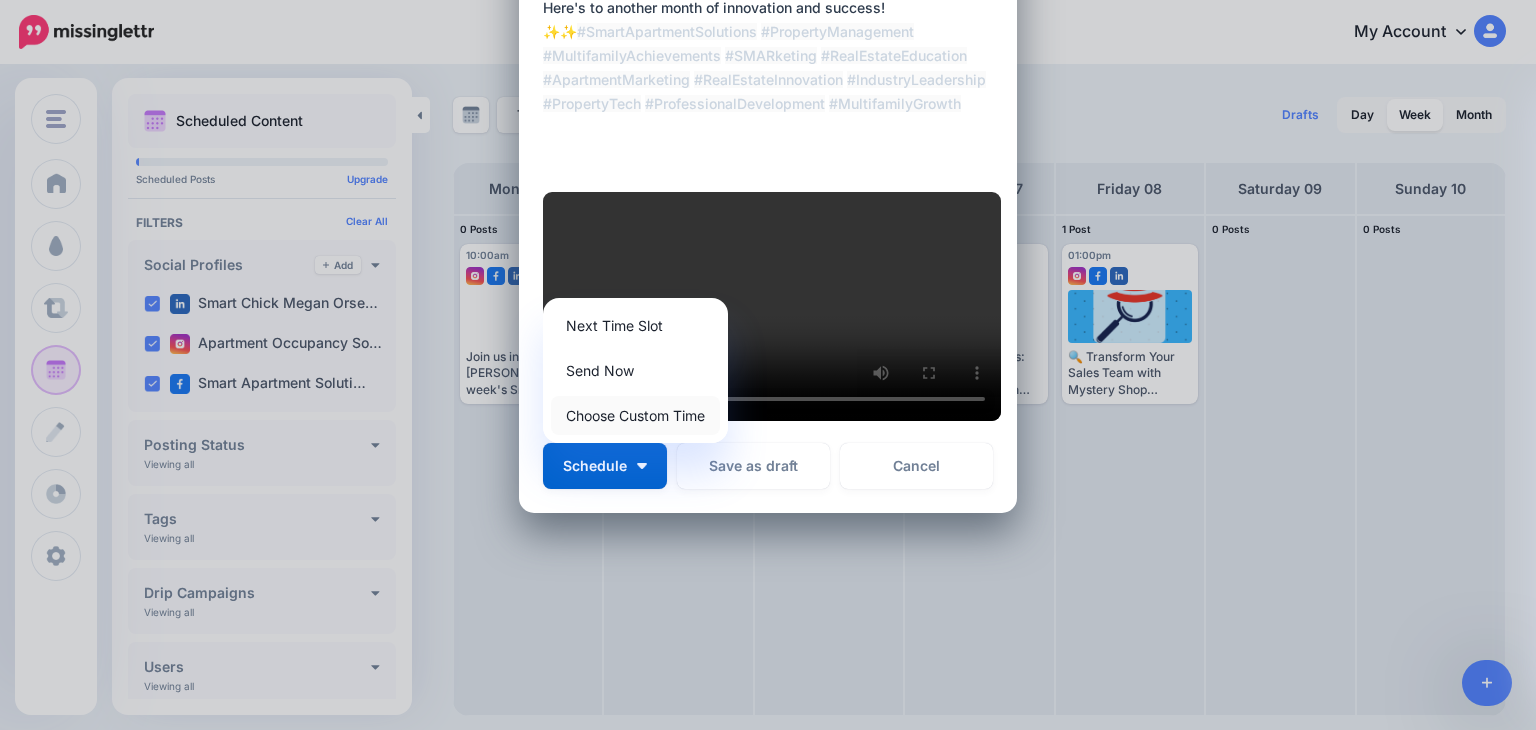 click on "Choose Custom Time" at bounding box center (635, 415) 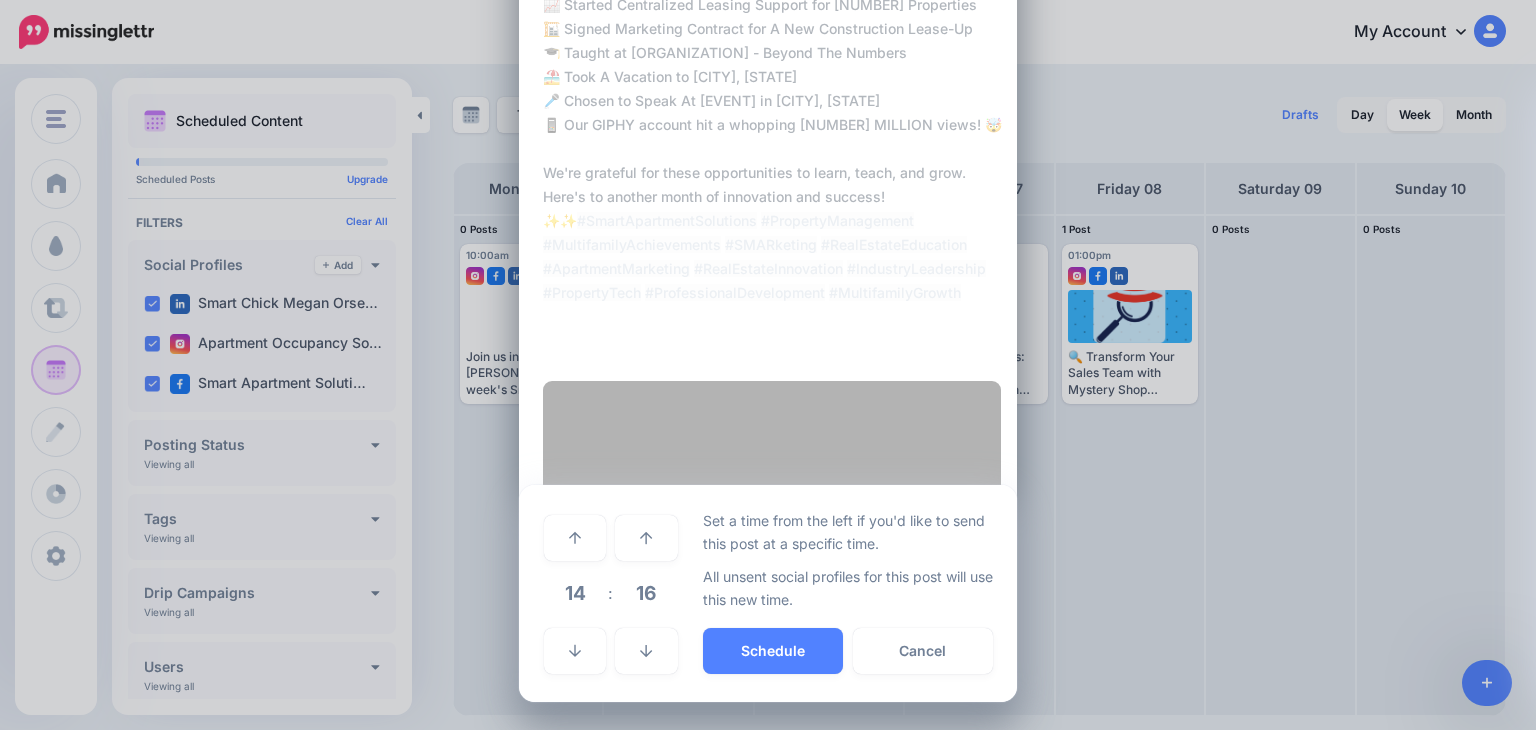 scroll, scrollTop: 420, scrollLeft: 0, axis: vertical 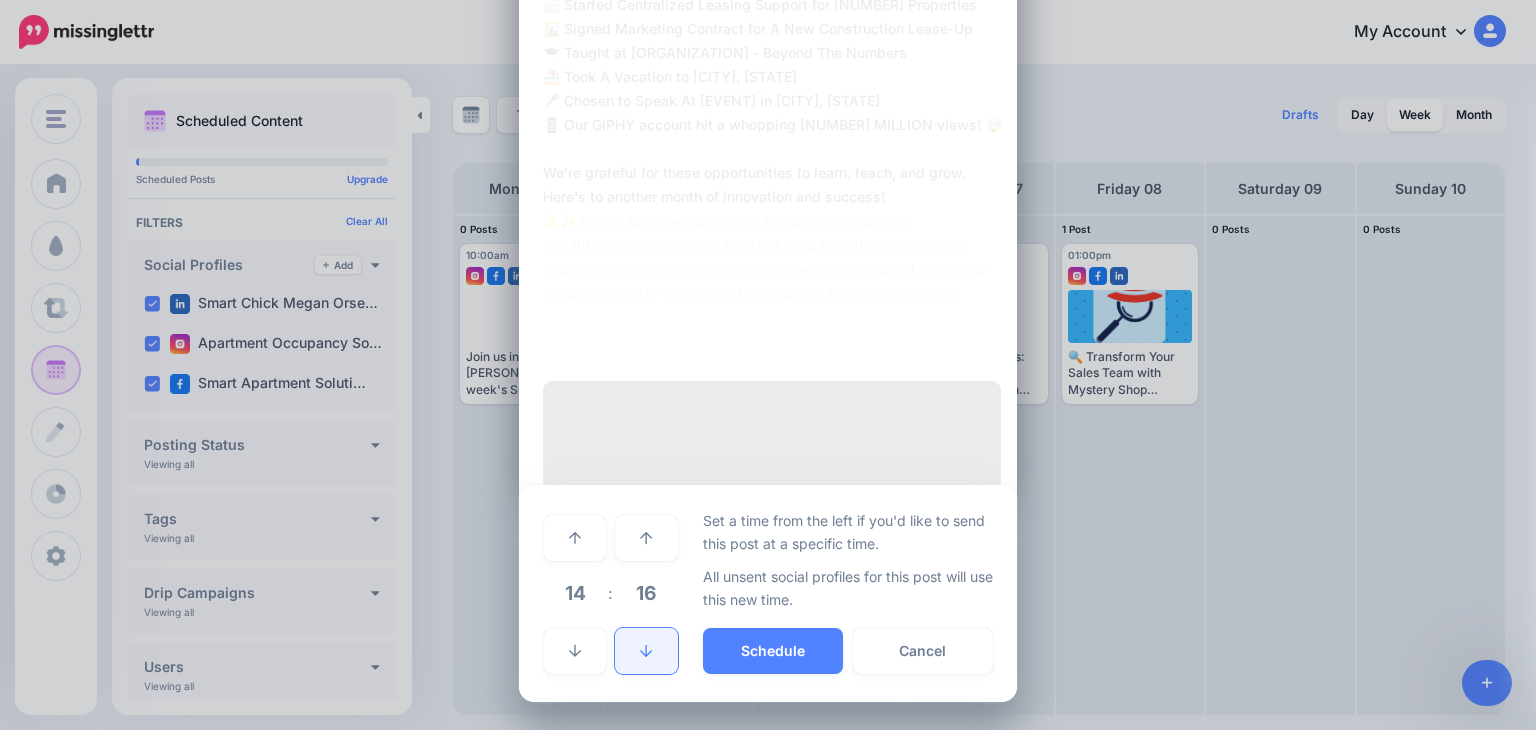click at bounding box center (646, 651) 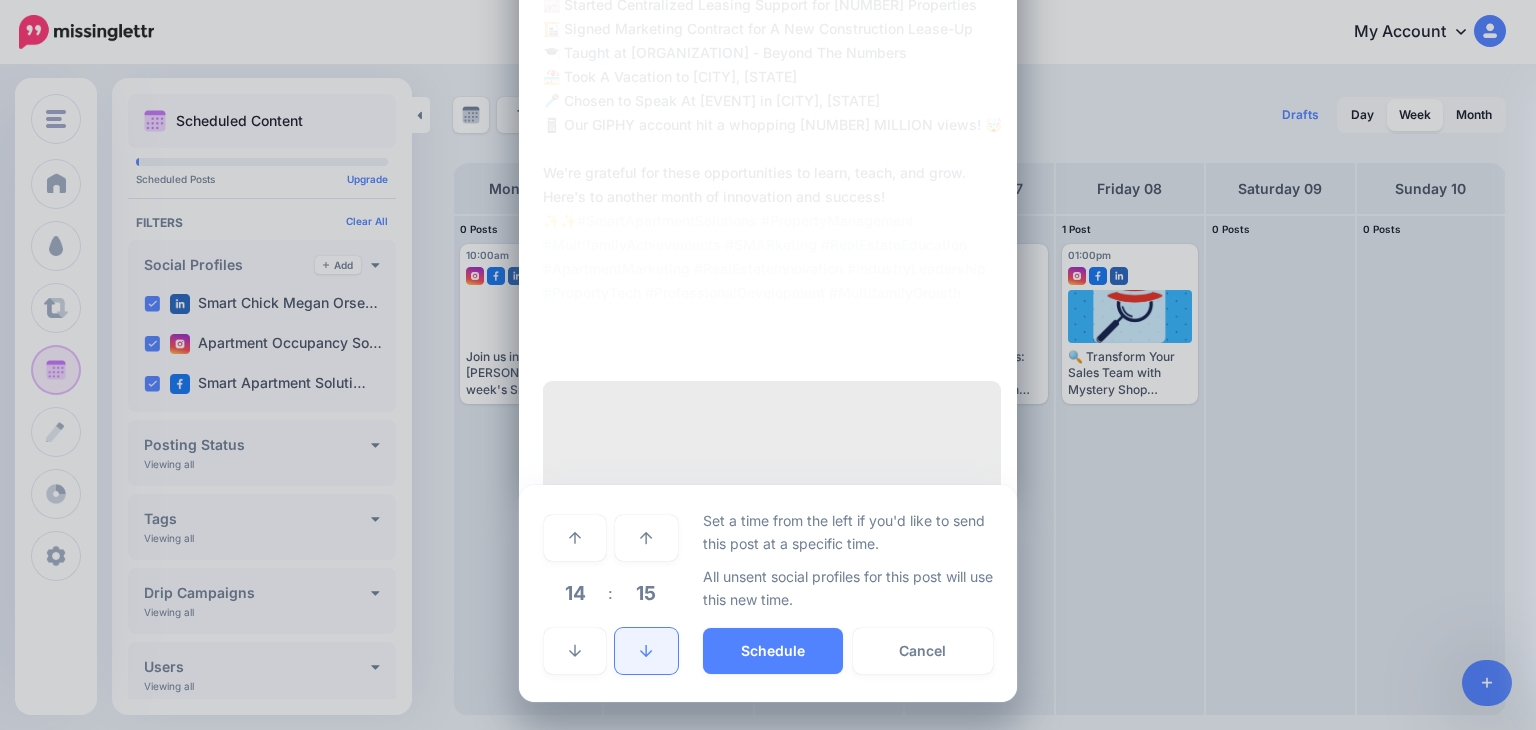 click at bounding box center (646, 651) 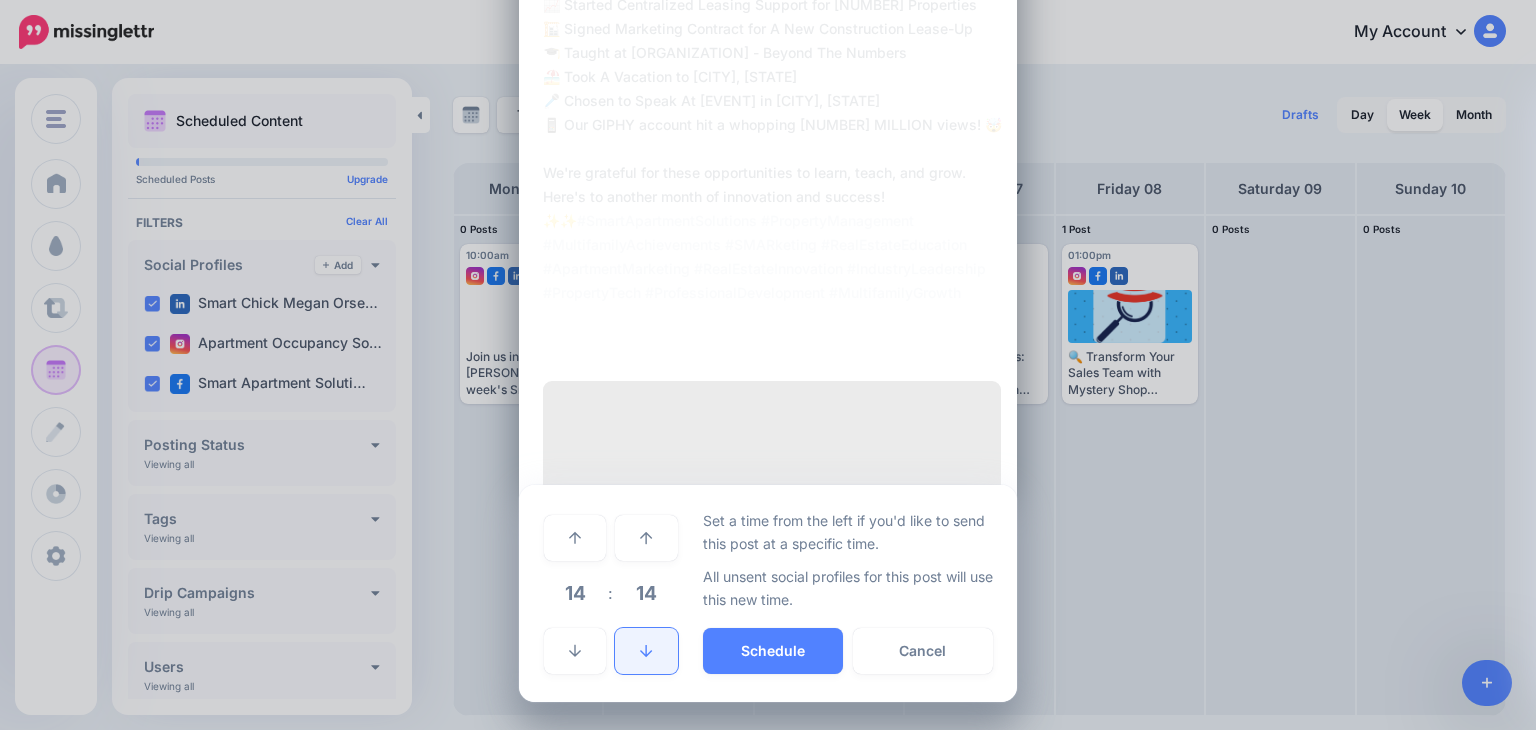 click at bounding box center (646, 651) 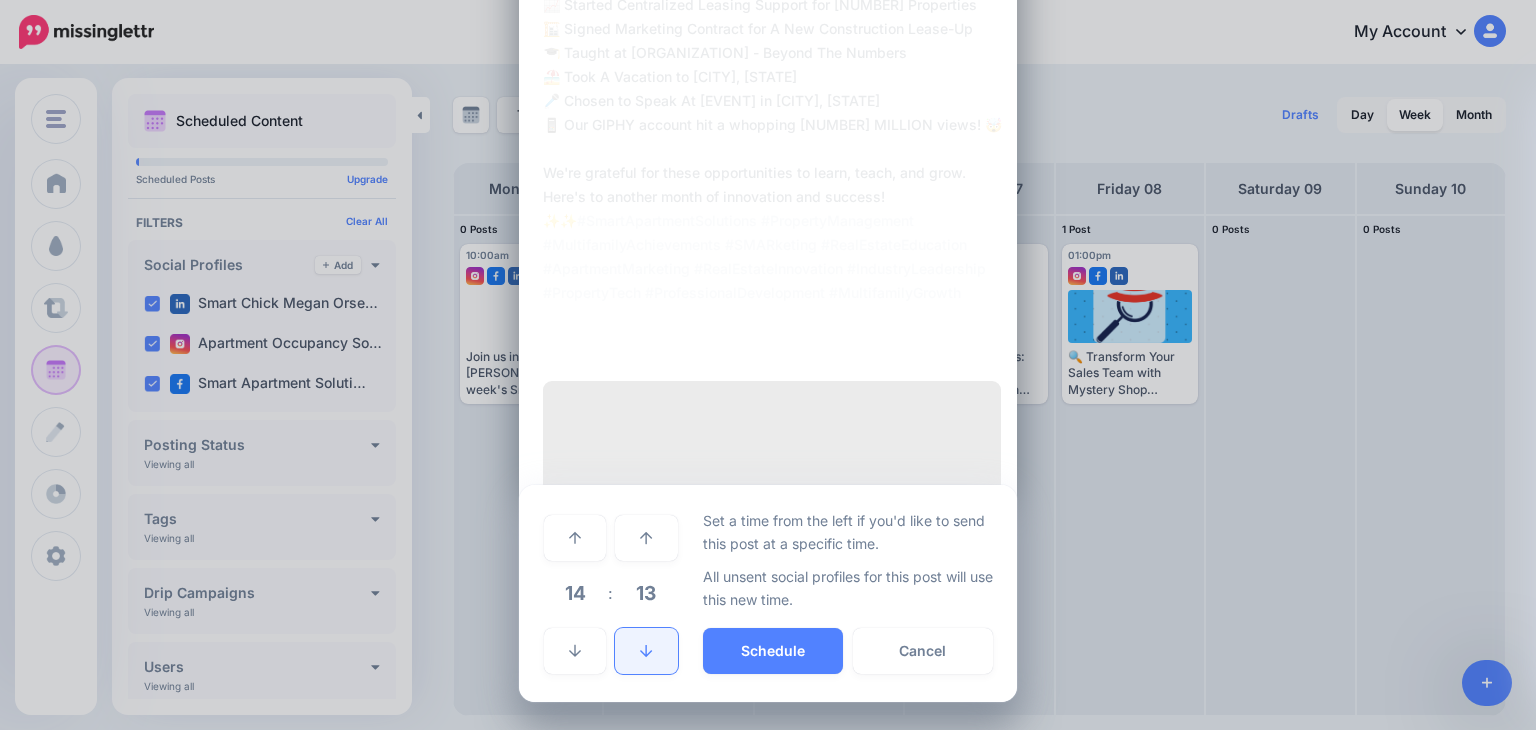 click at bounding box center (646, 651) 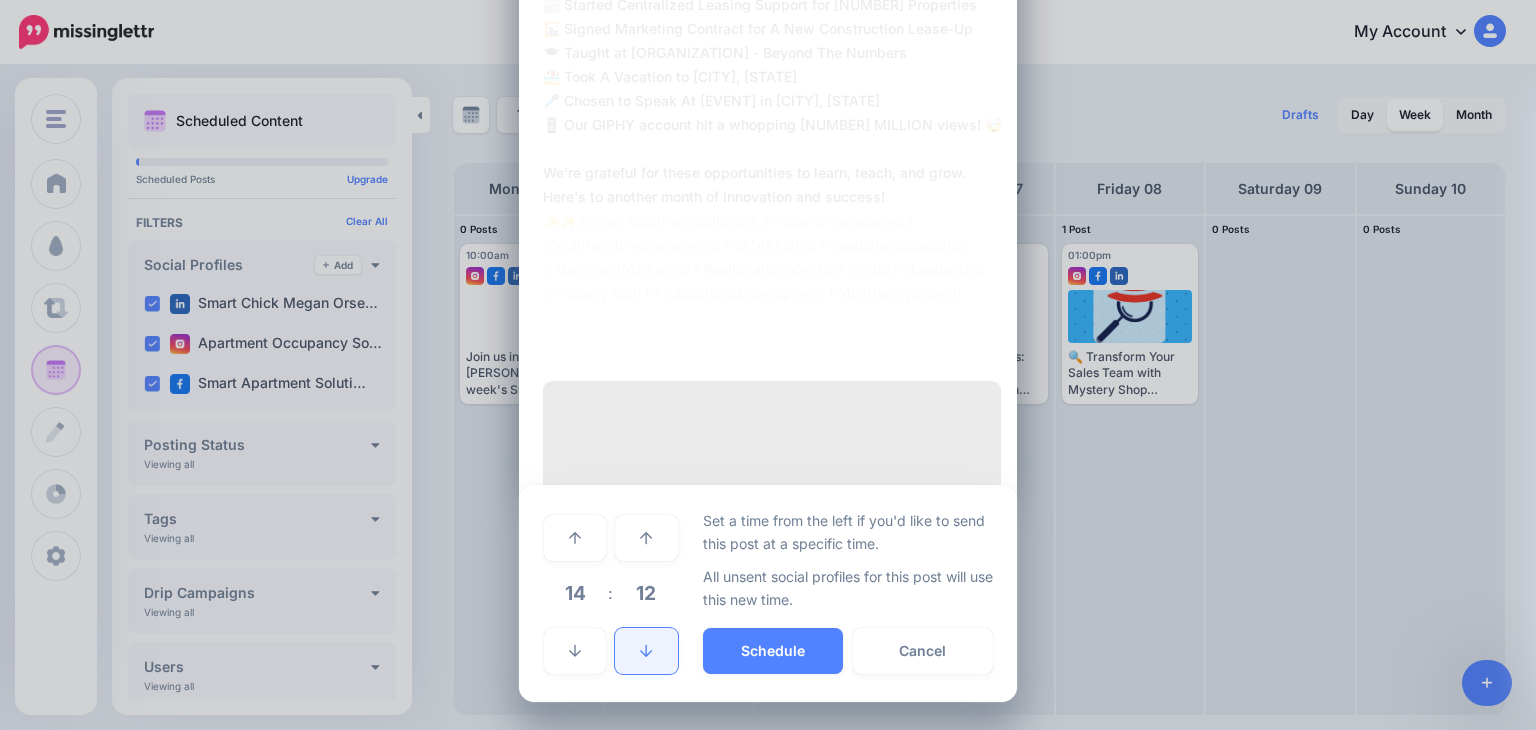 click at bounding box center (646, 651) 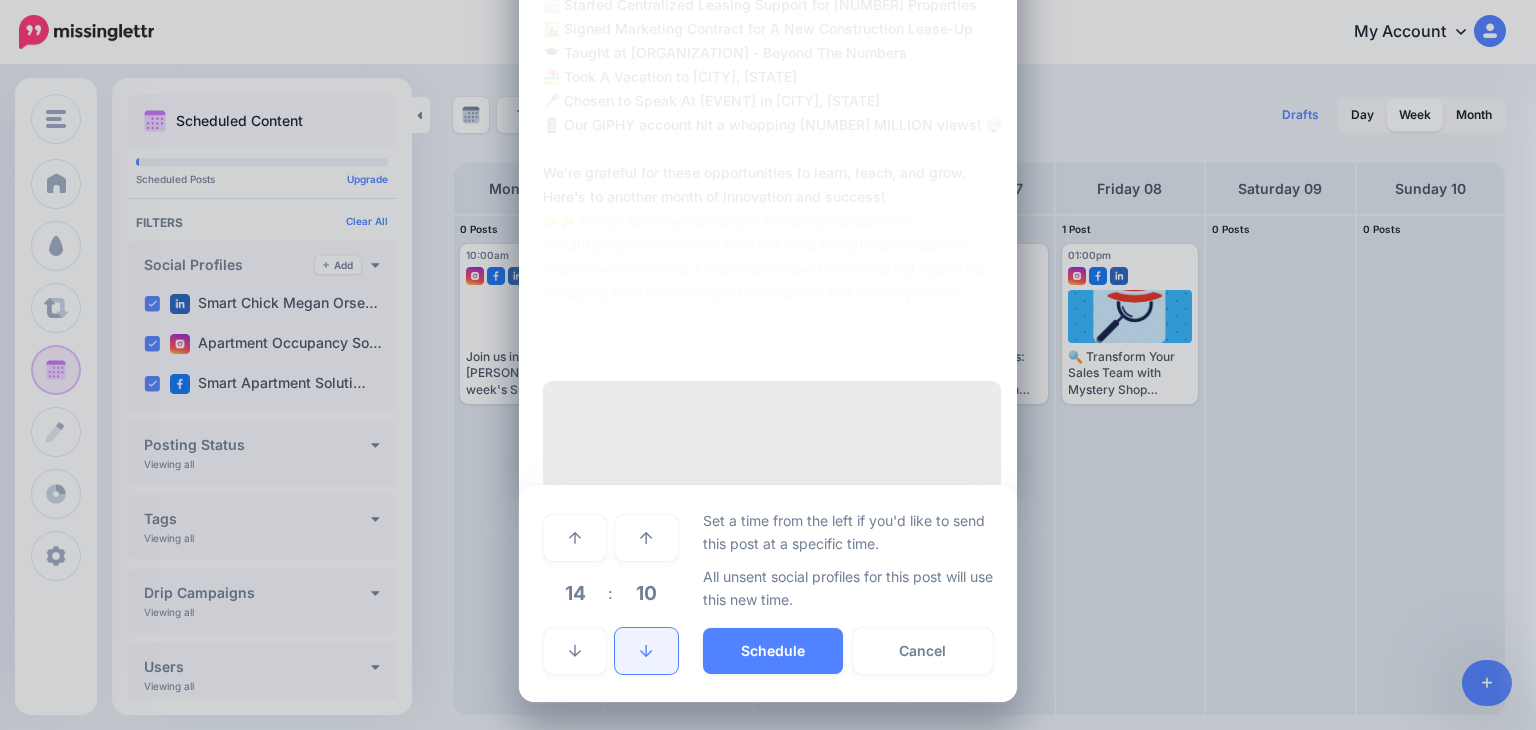 click at bounding box center (646, 651) 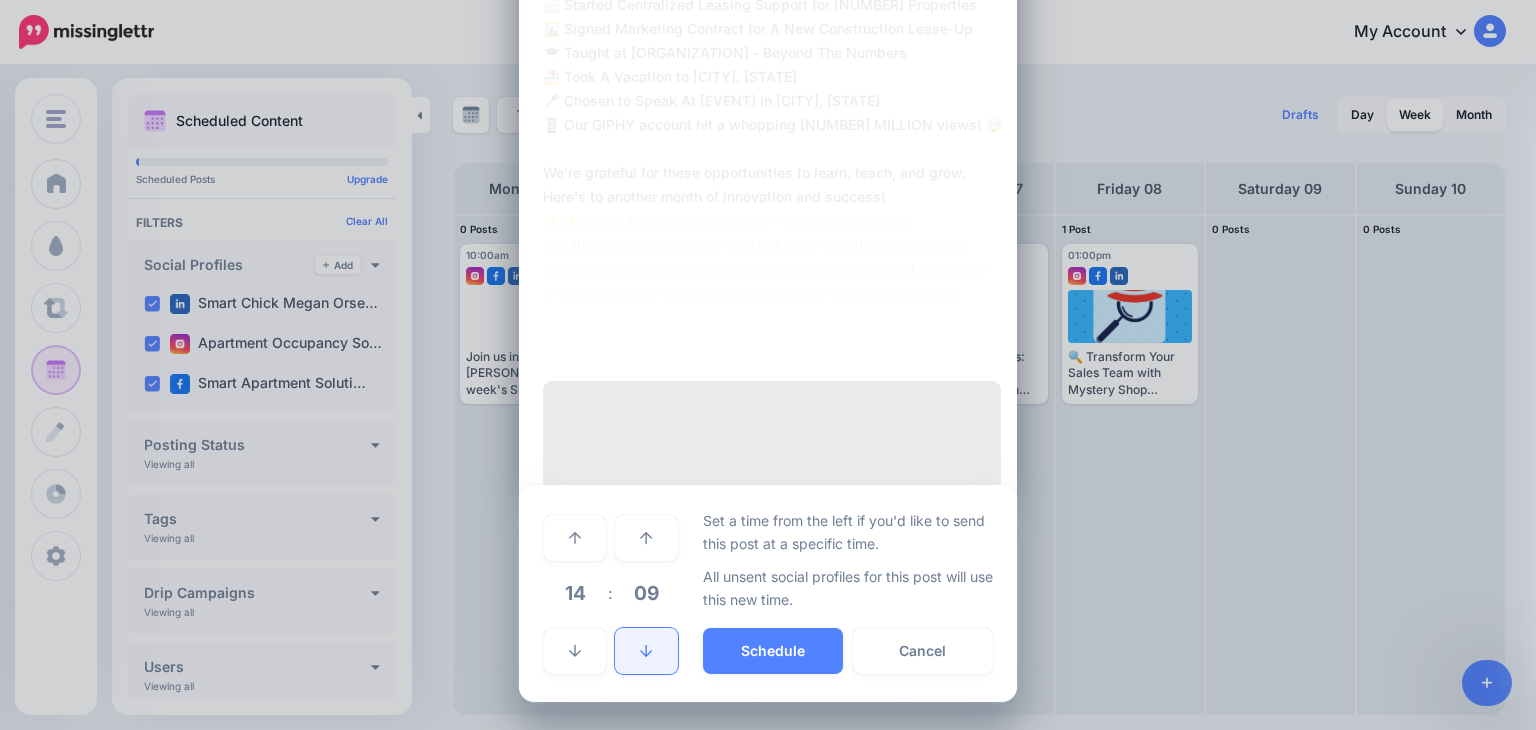 click at bounding box center [646, 651] 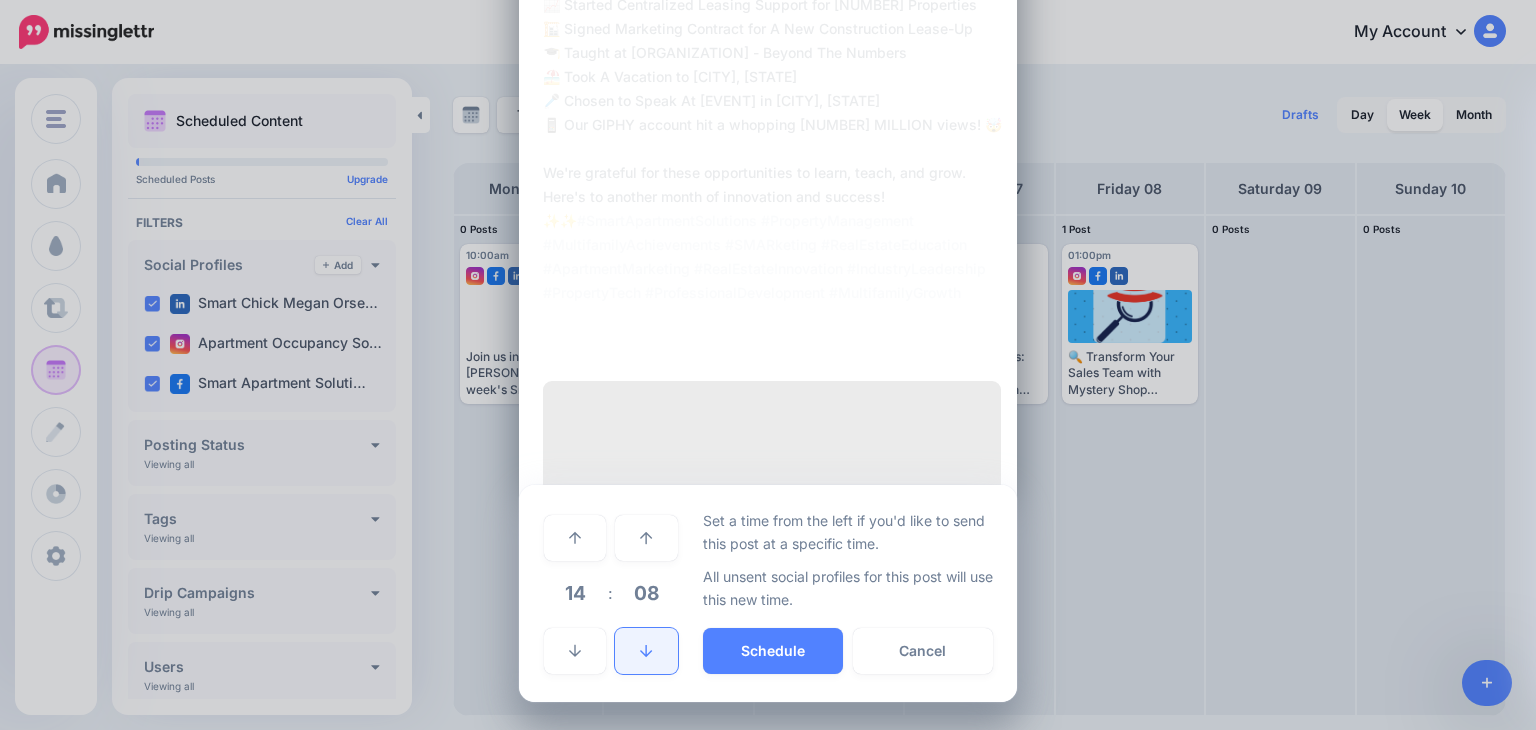 click at bounding box center (646, 651) 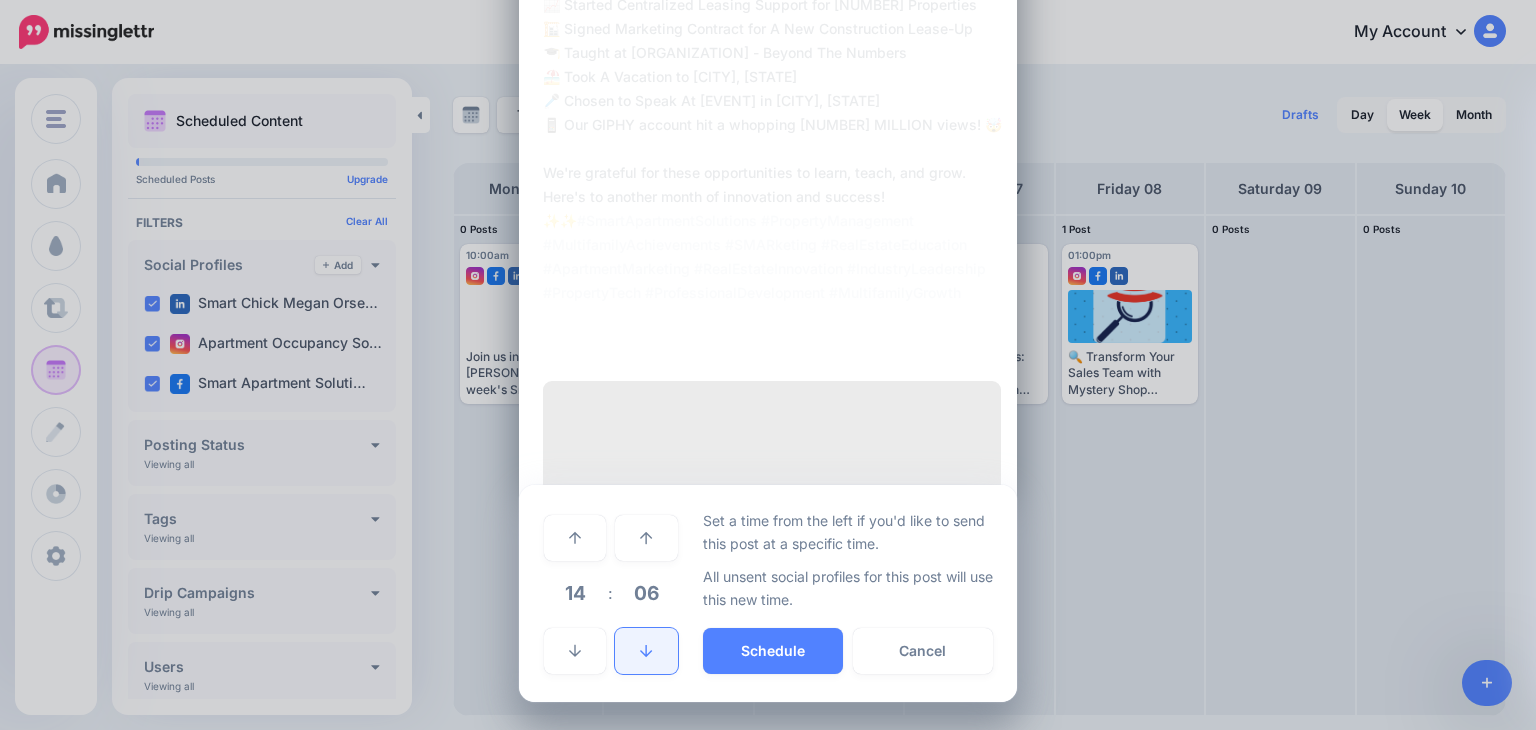 click at bounding box center (646, 651) 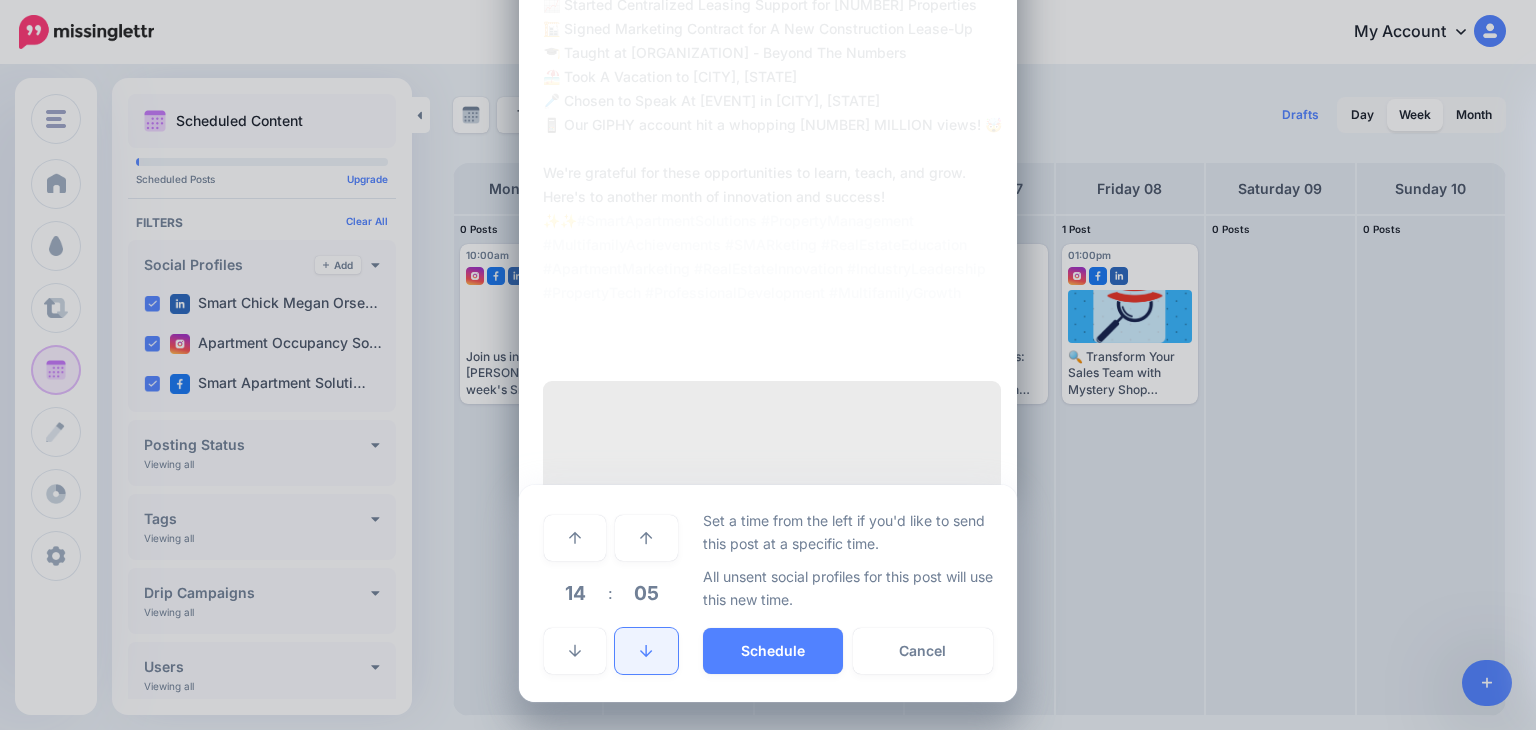 click at bounding box center (646, 651) 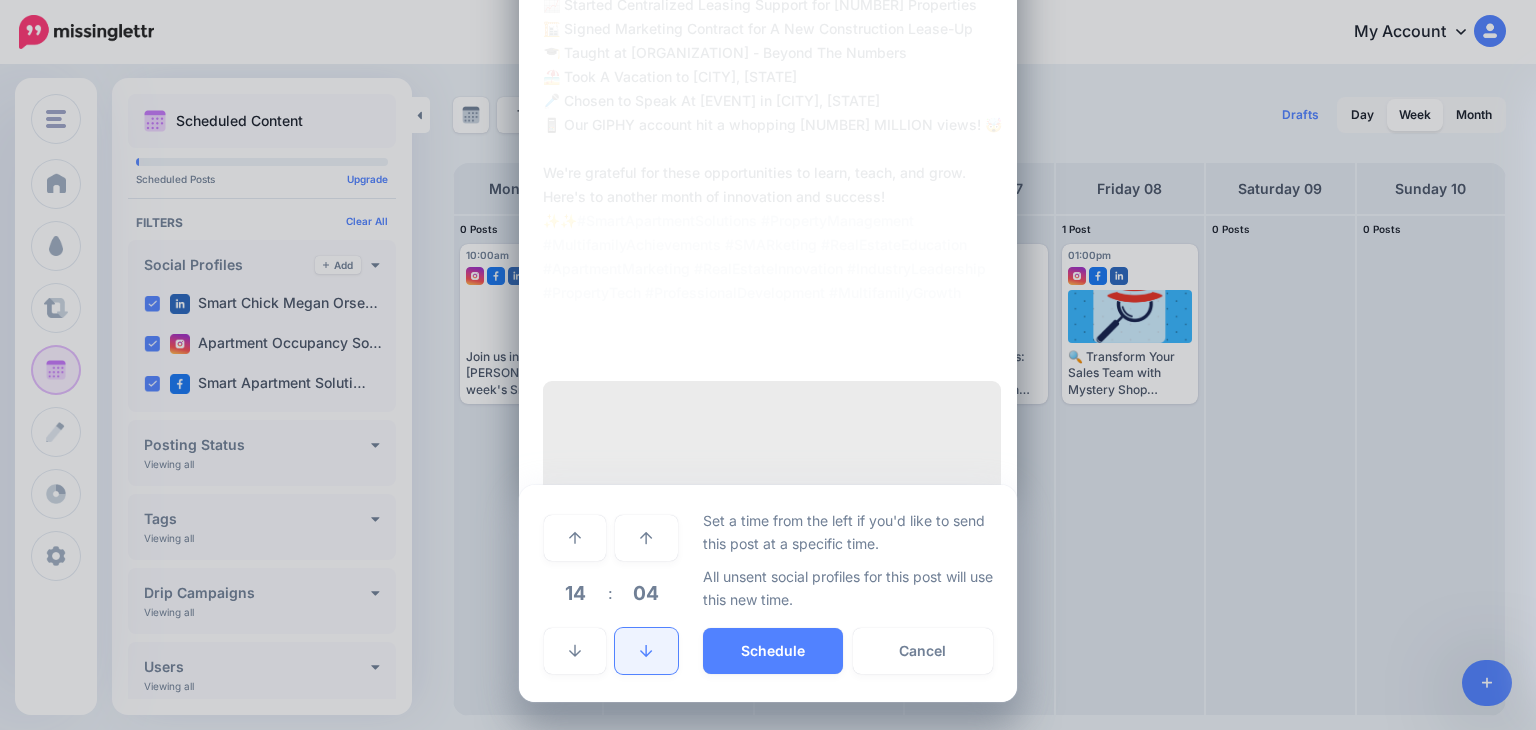 click at bounding box center (646, 651) 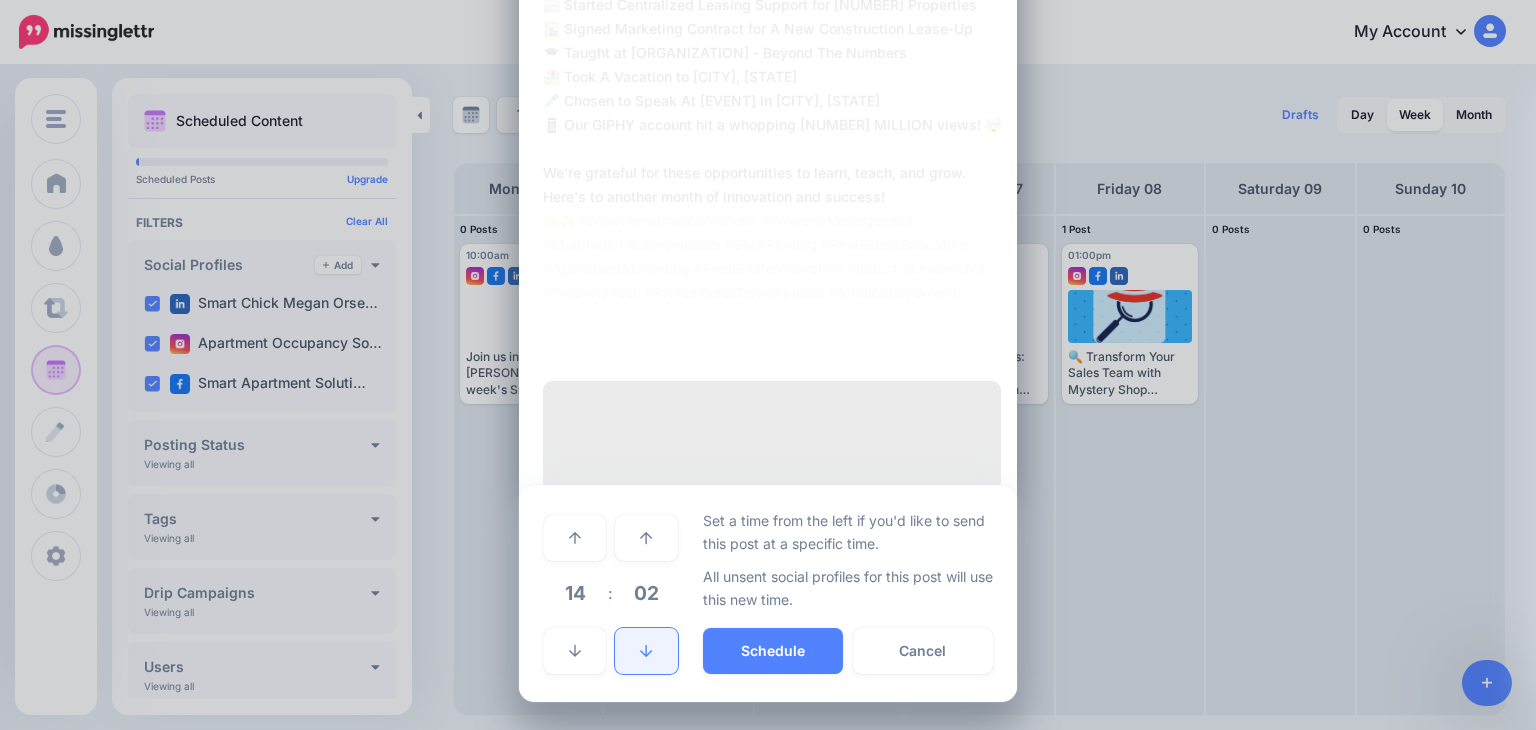 click at bounding box center [646, 651] 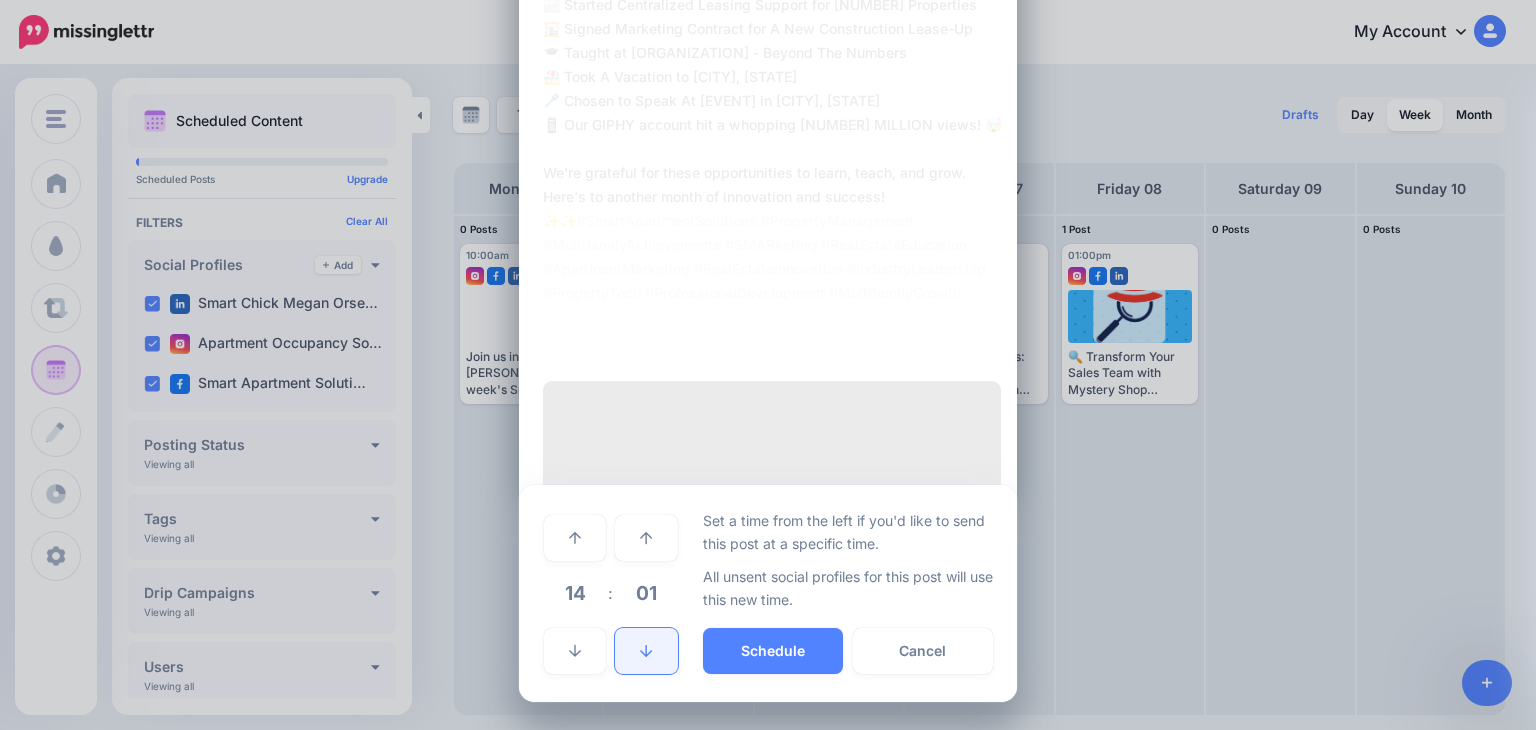 click at bounding box center [646, 651] 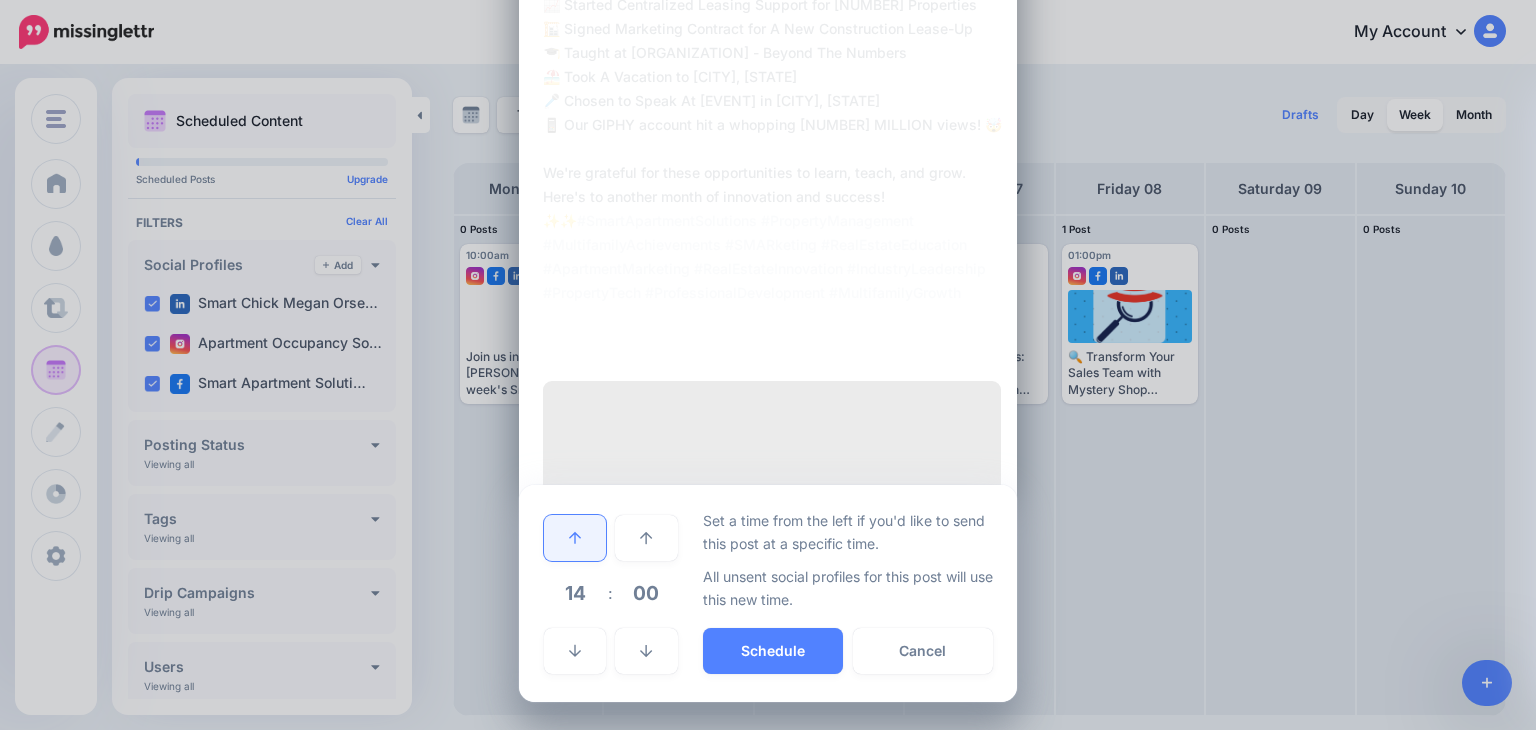 click at bounding box center (575, 538) 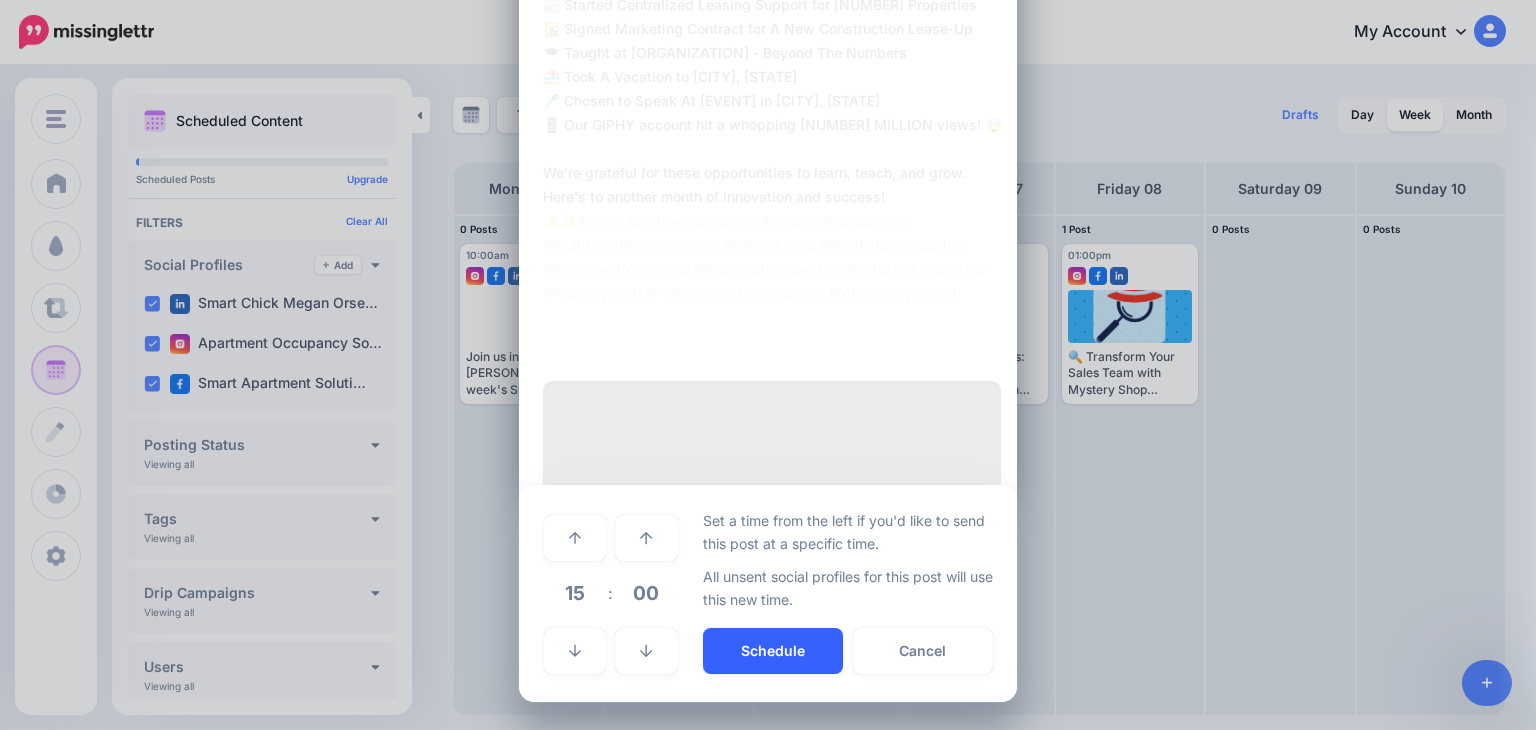 click on "Schedule" at bounding box center [773, 651] 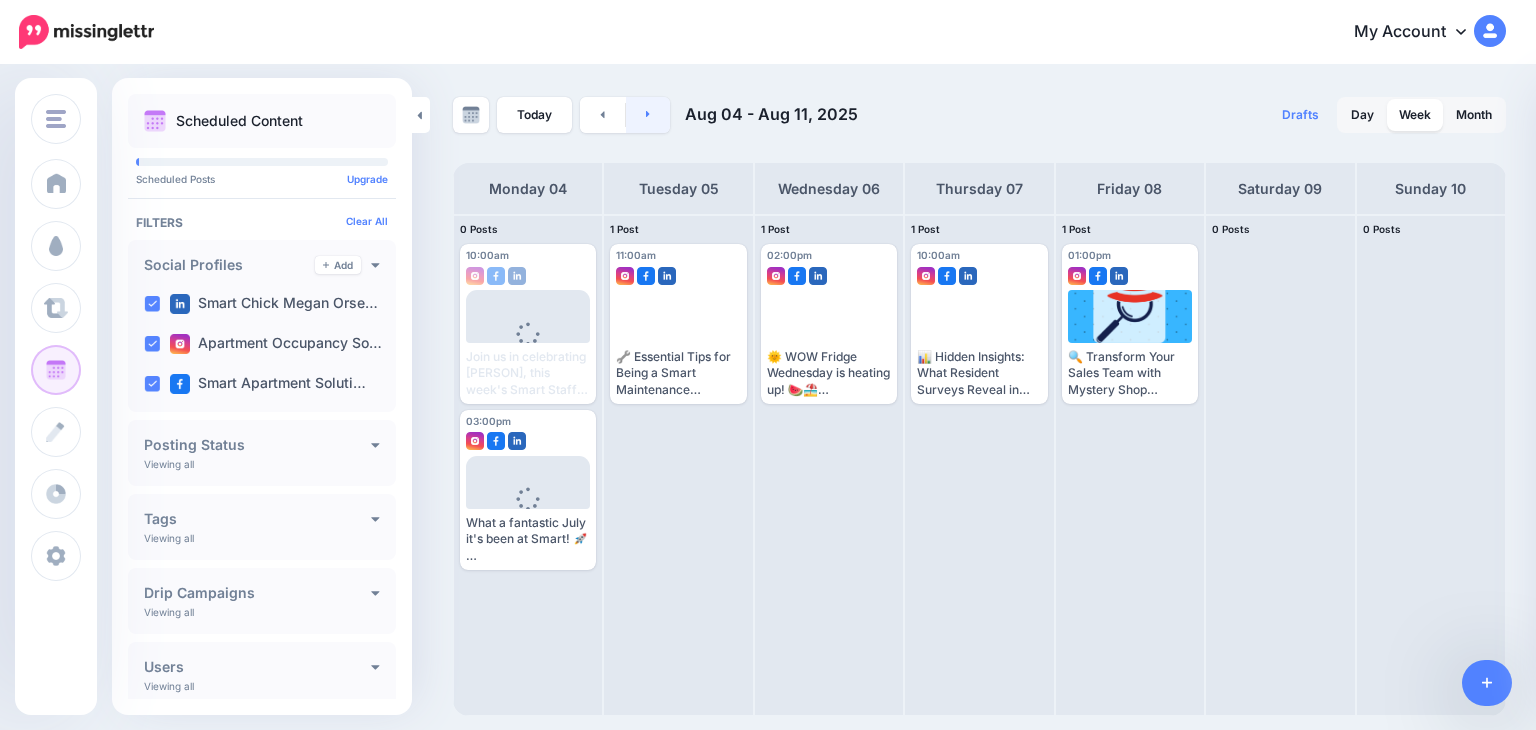 click at bounding box center (648, 115) 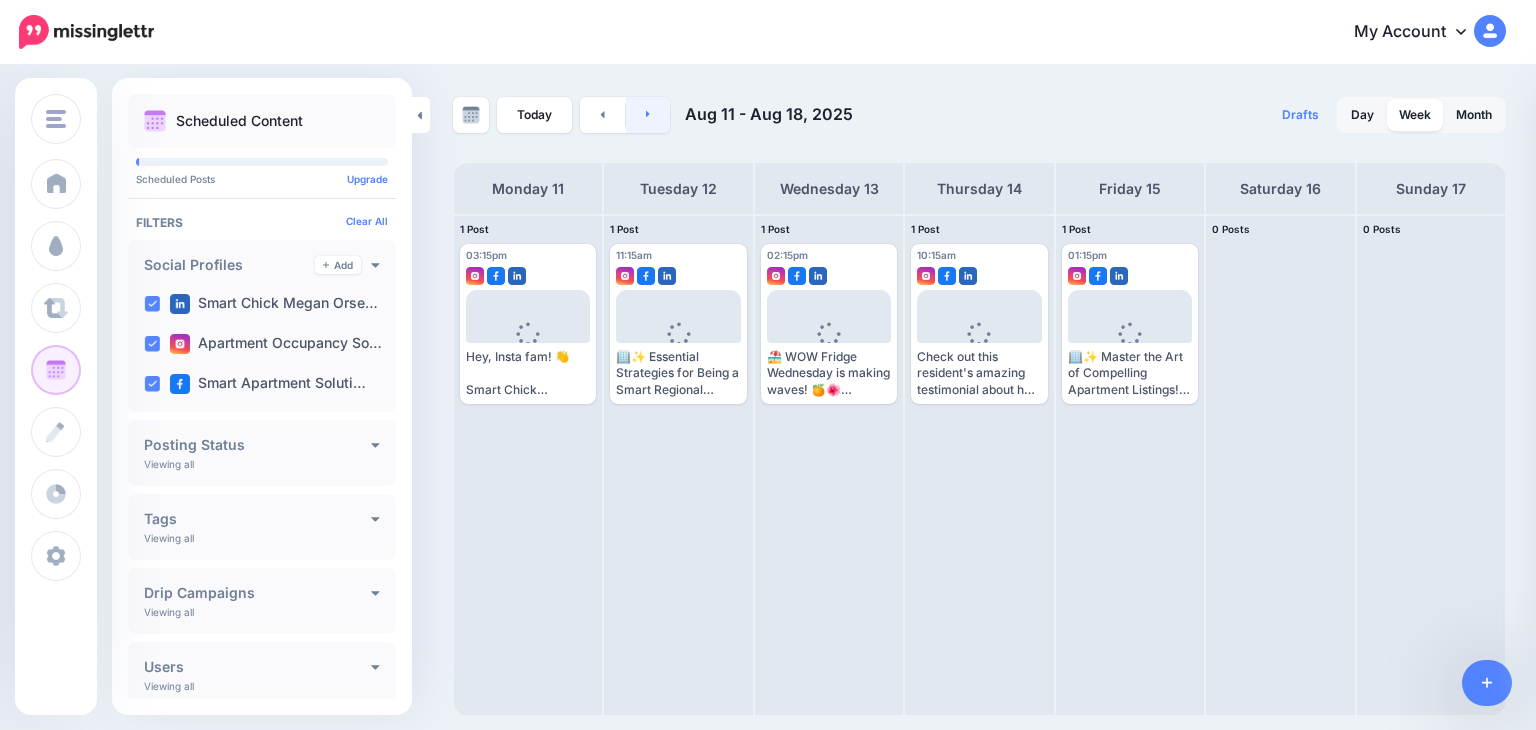 click at bounding box center [648, 115] 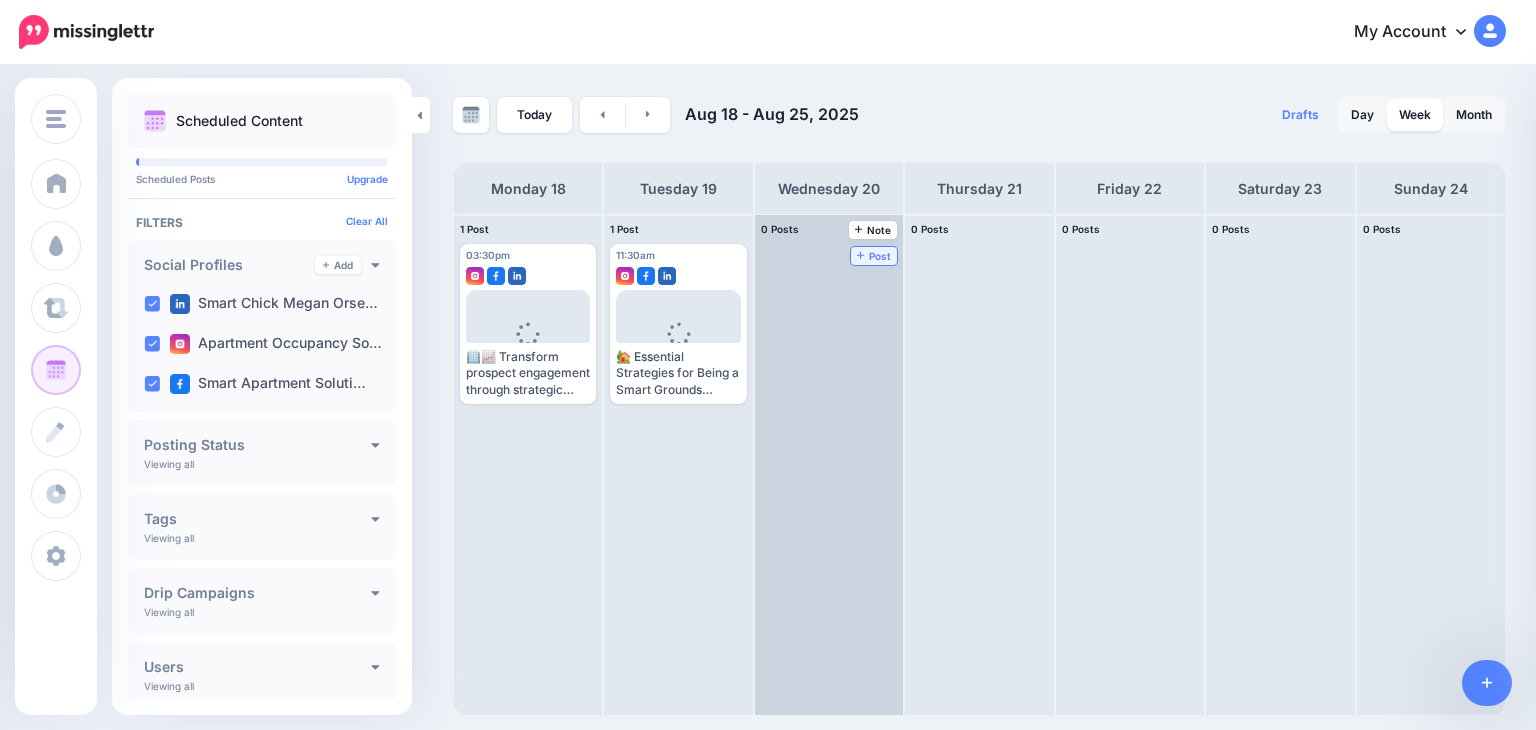 click on "Post" at bounding box center (874, 256) 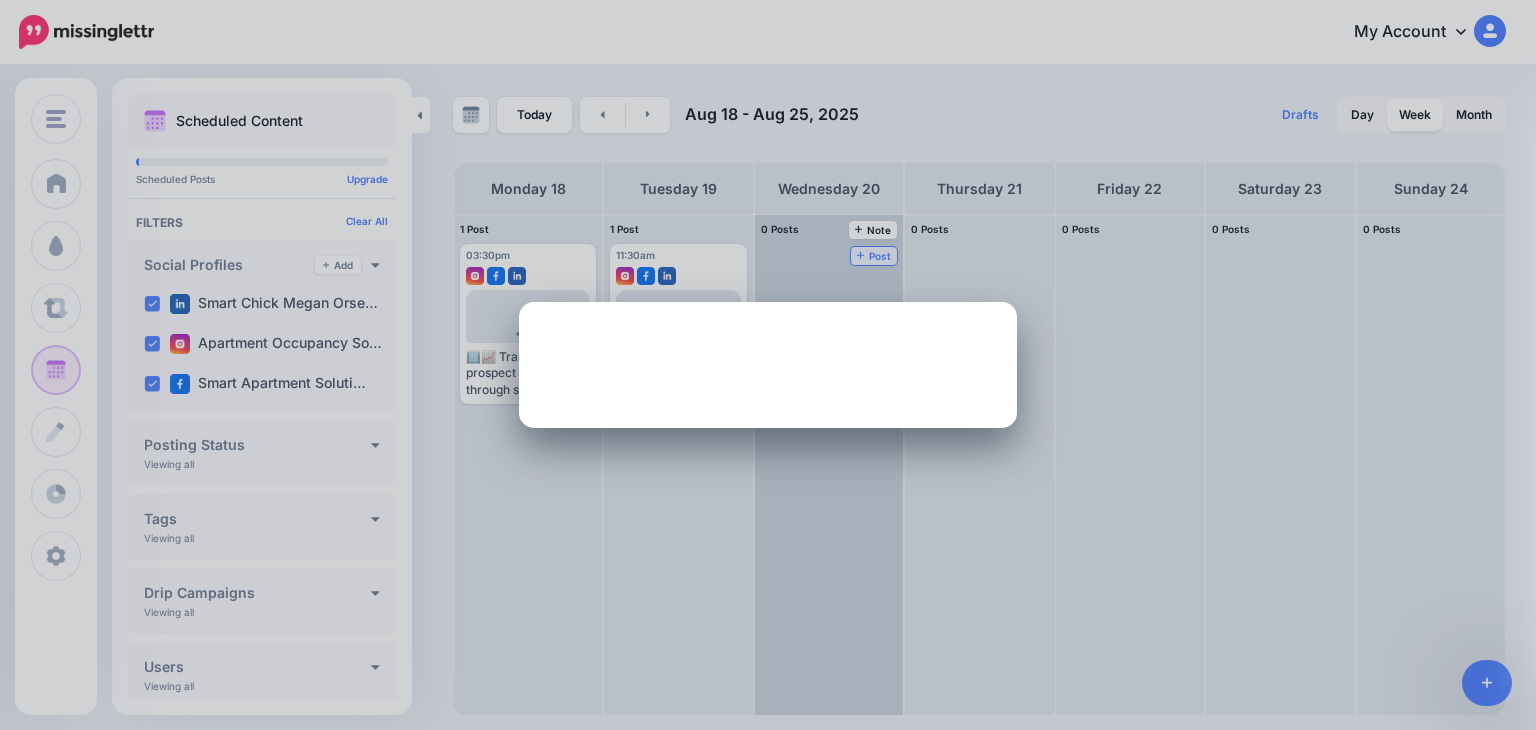 scroll, scrollTop: 0, scrollLeft: 0, axis: both 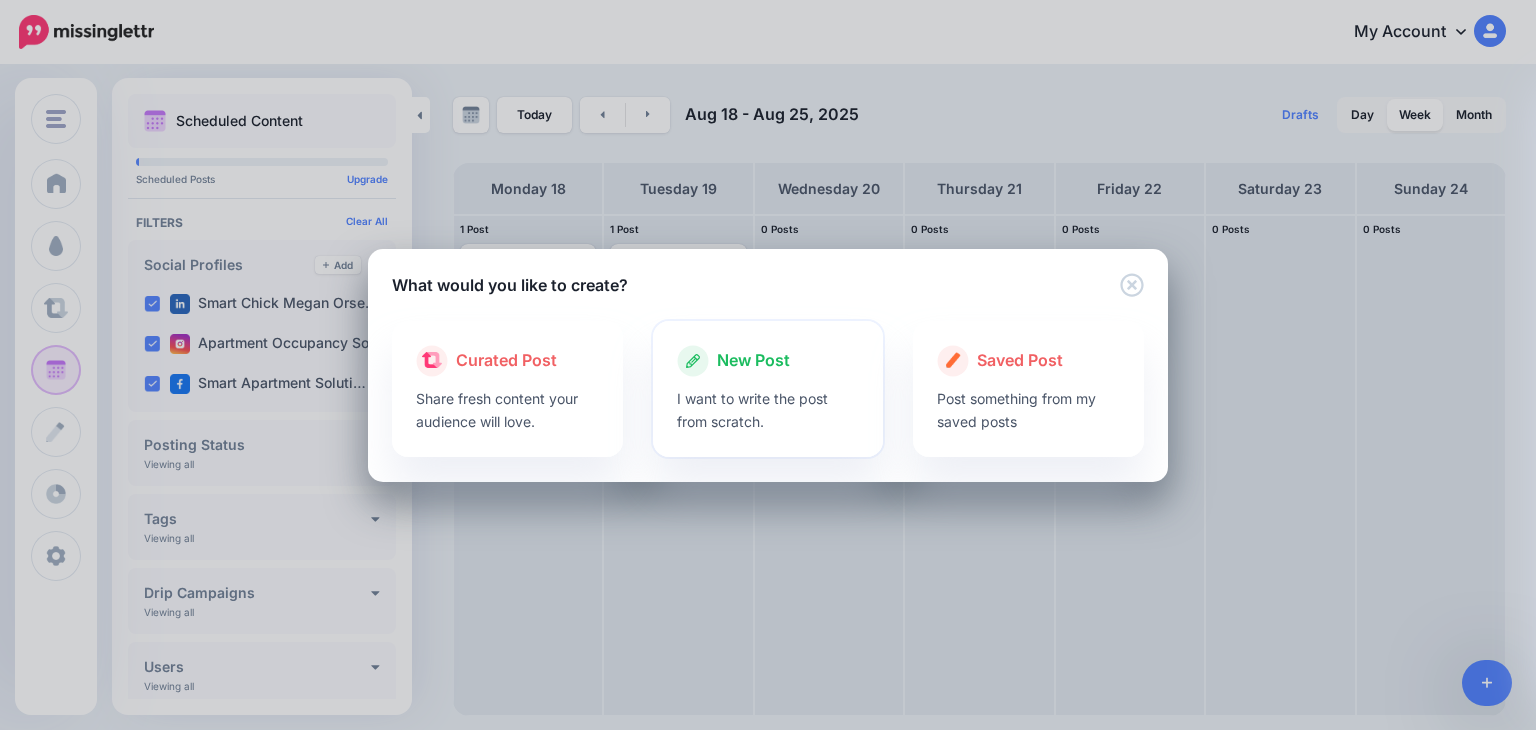 click on "New Post" at bounding box center [753, 361] 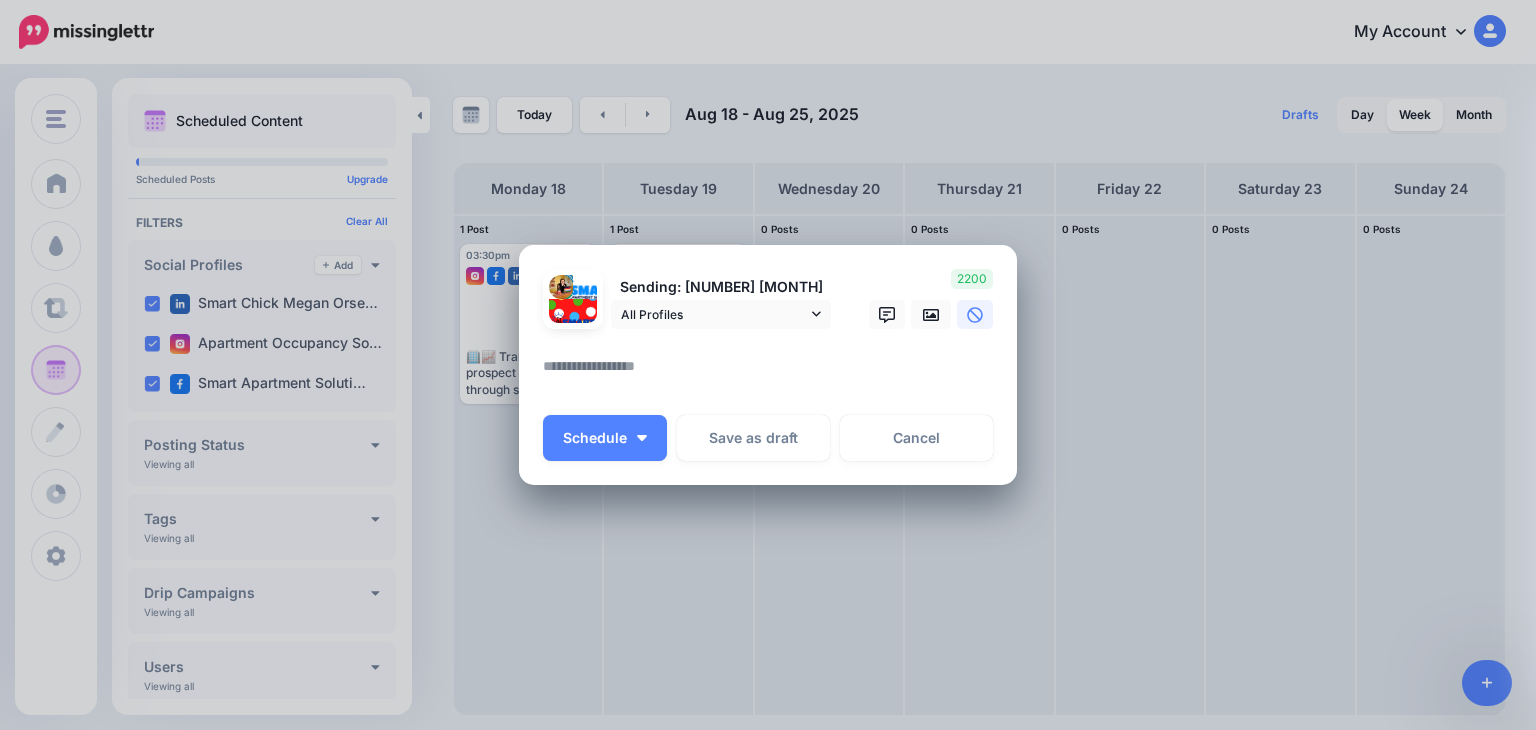 click at bounding box center (773, 373) 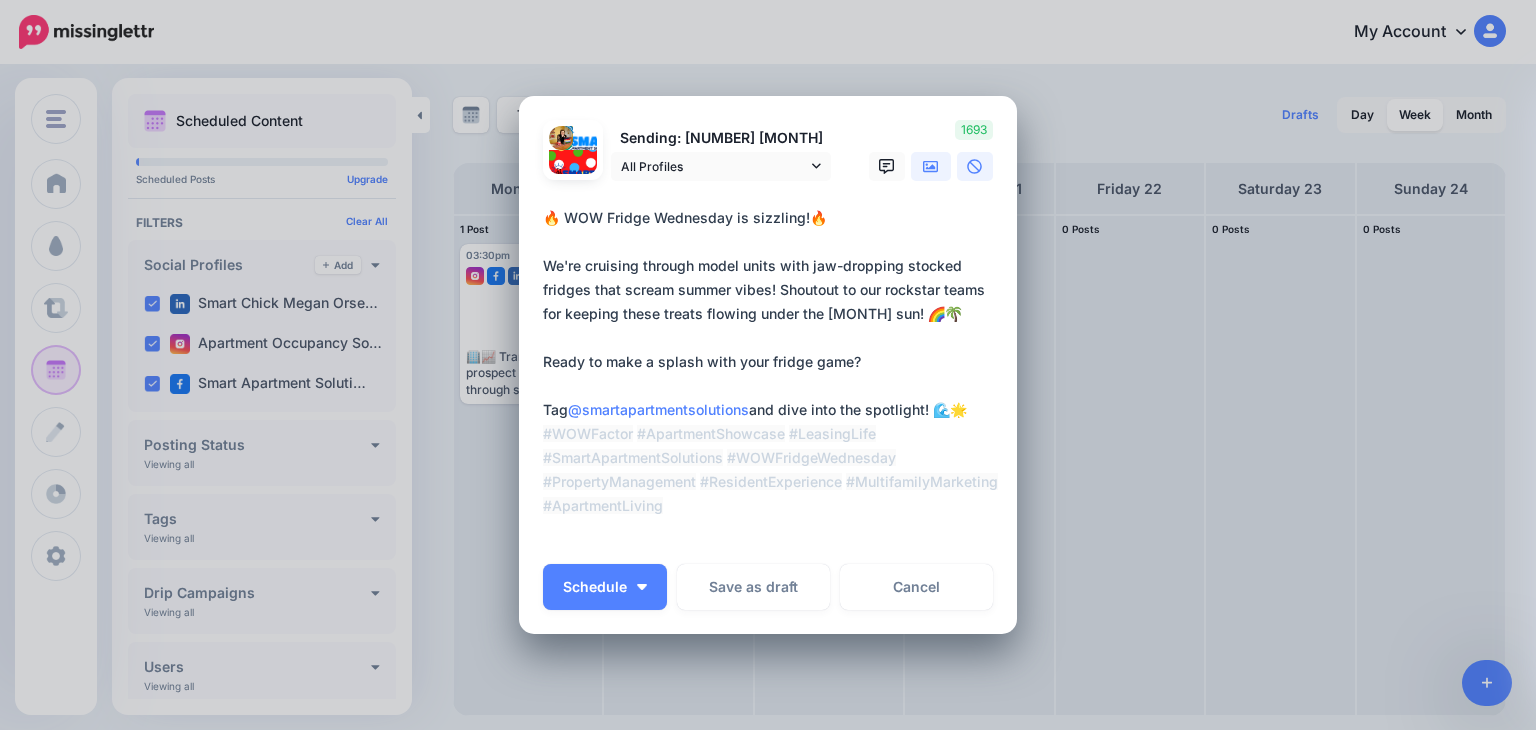 click 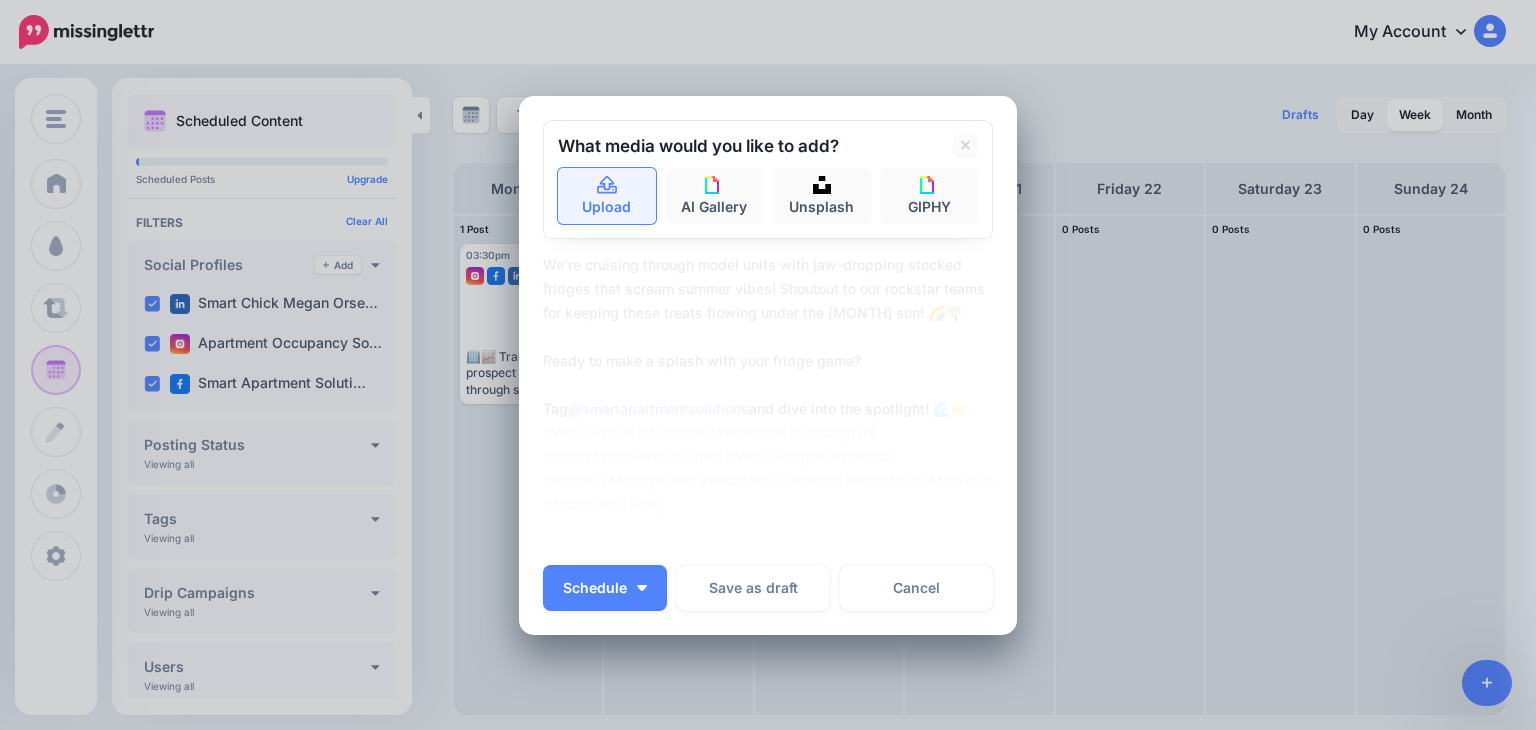 click 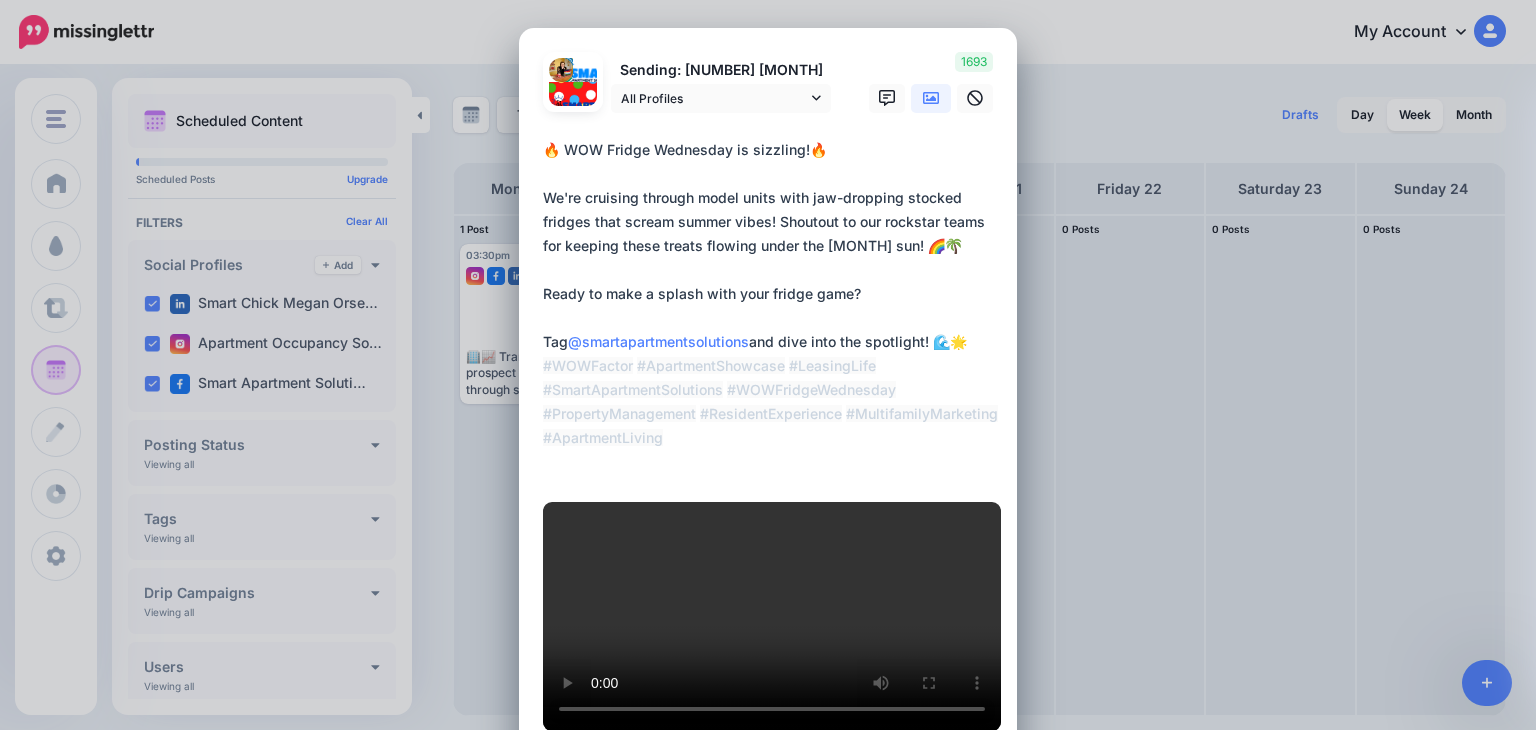 click on "**********" at bounding box center [773, 306] 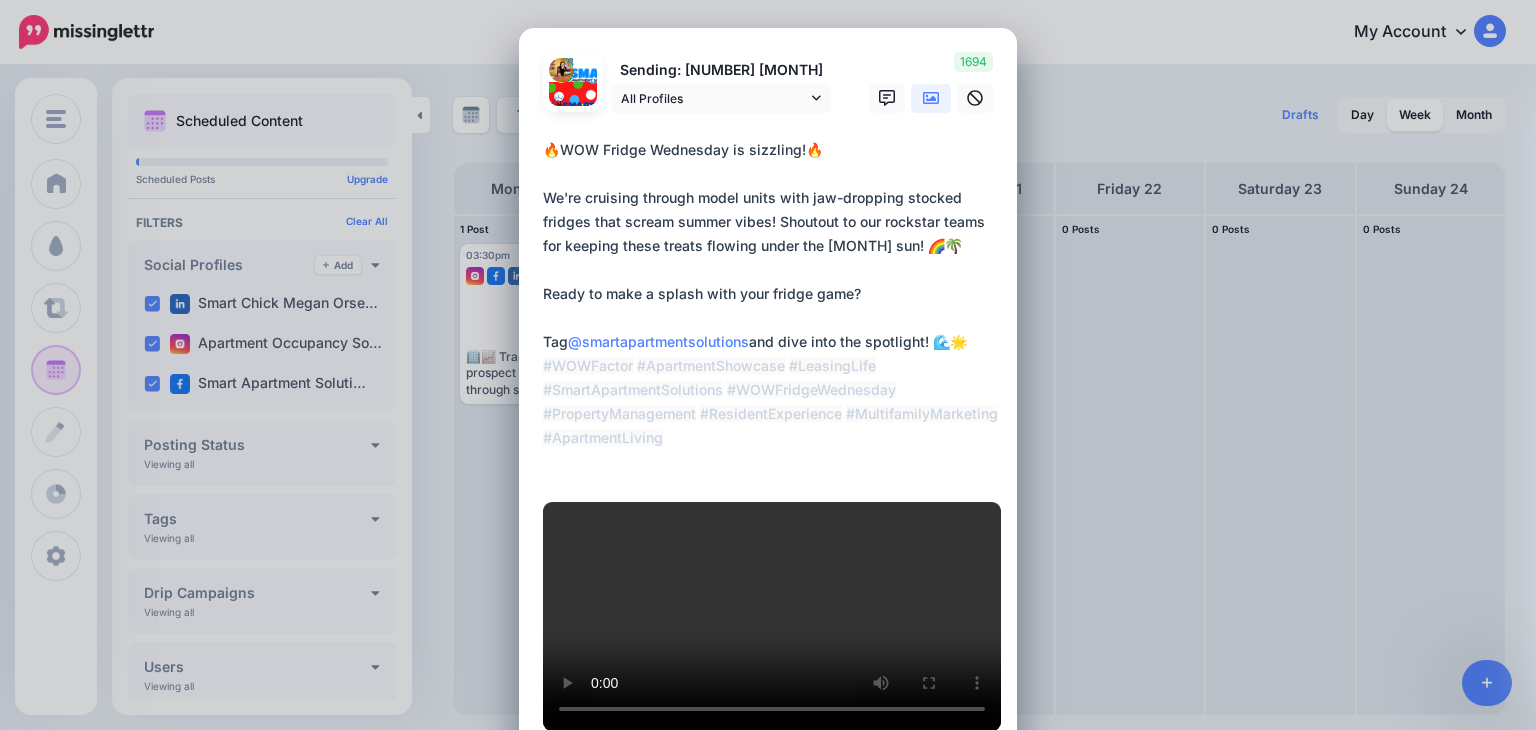 click on "**********" at bounding box center (773, 306) 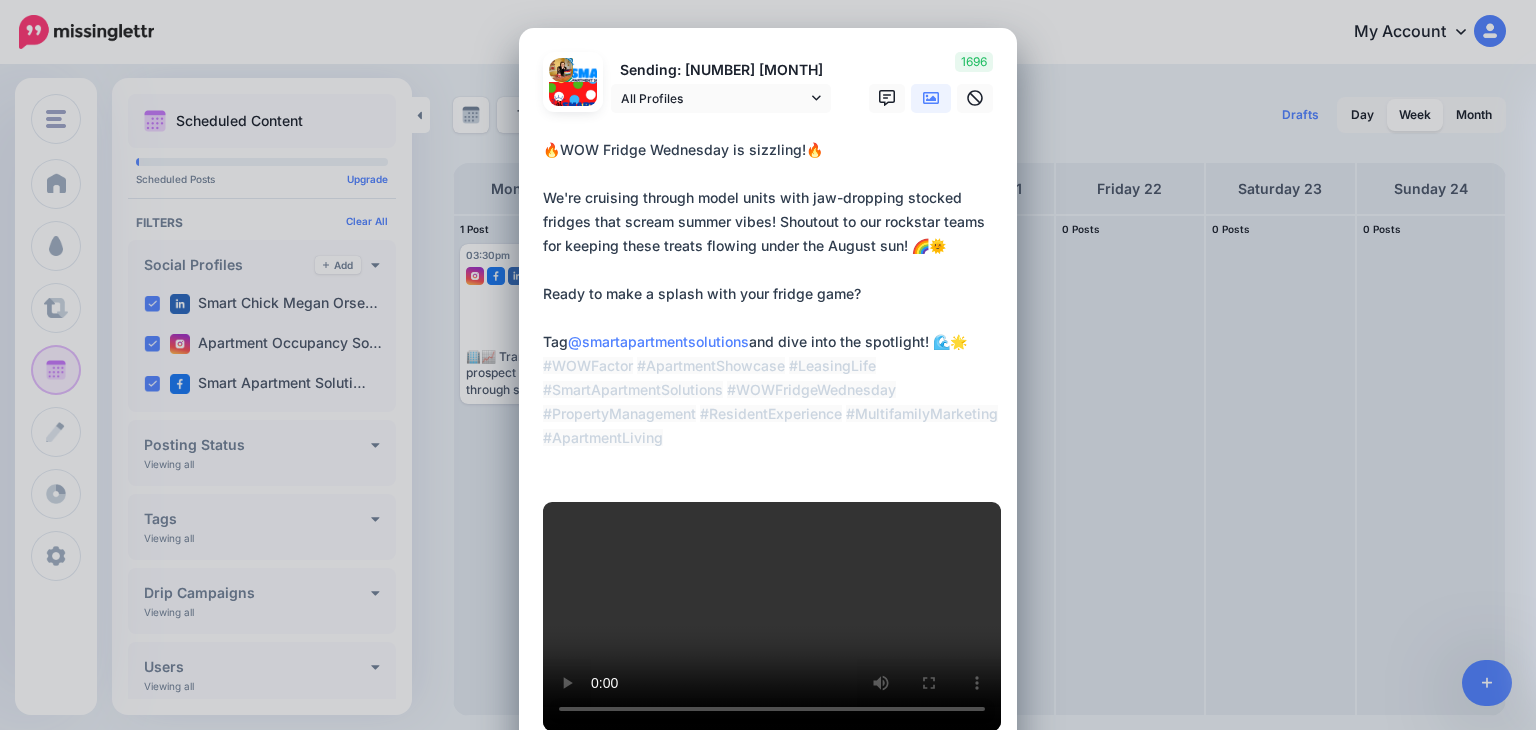 drag, startPoint x: 539, startPoint y: 149, endPoint x: 662, endPoint y: 458, distance: 332.5808 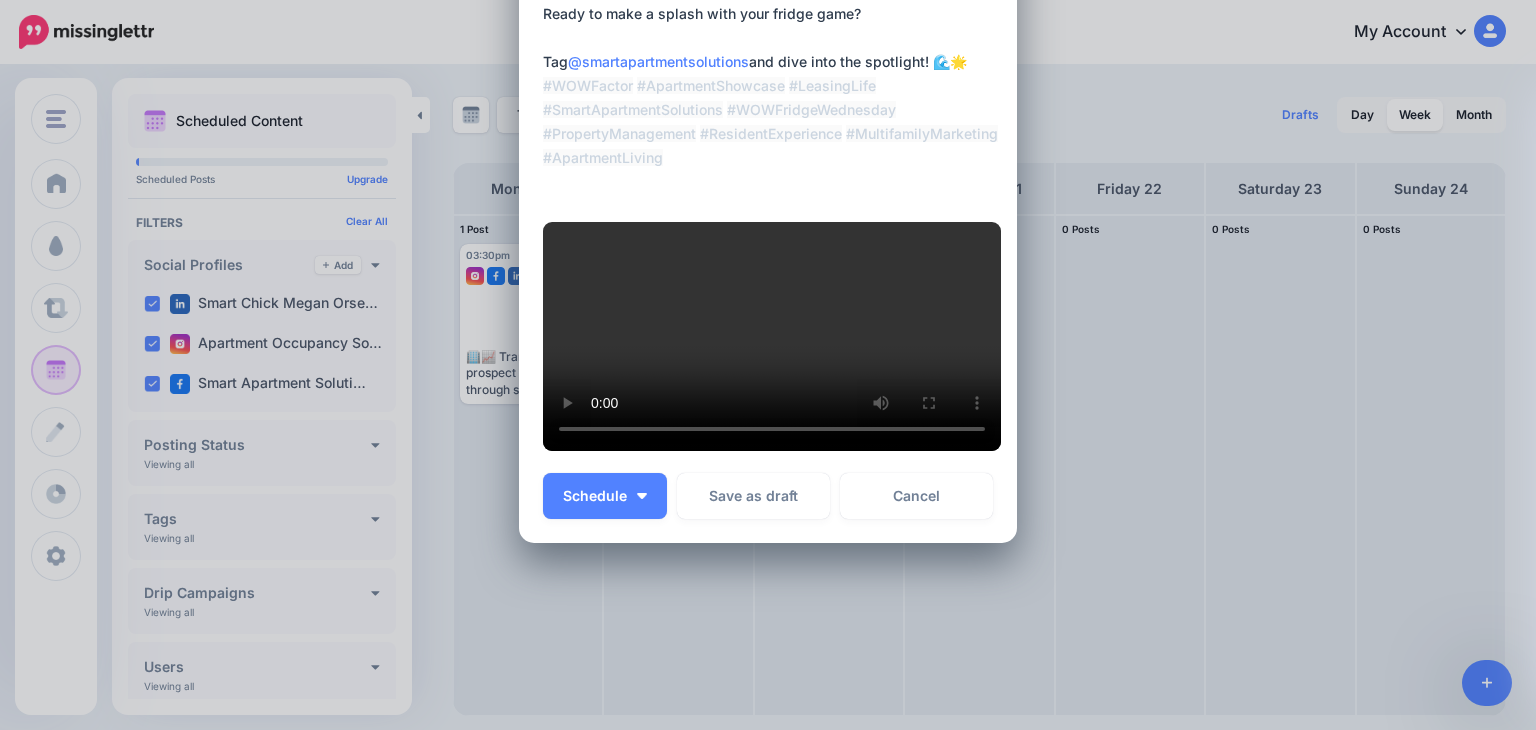 scroll, scrollTop: 323, scrollLeft: 0, axis: vertical 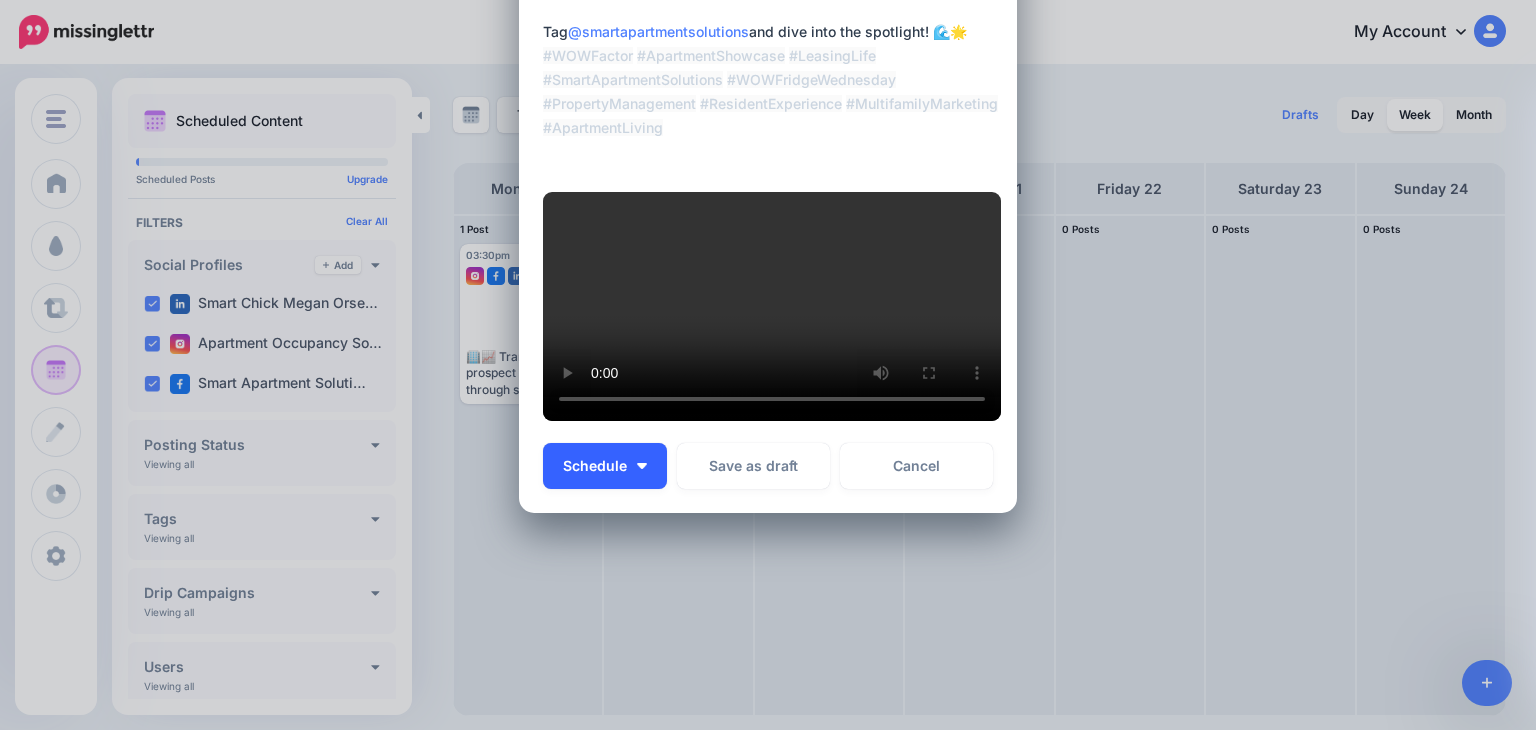 click on "Schedule" at bounding box center [595, 466] 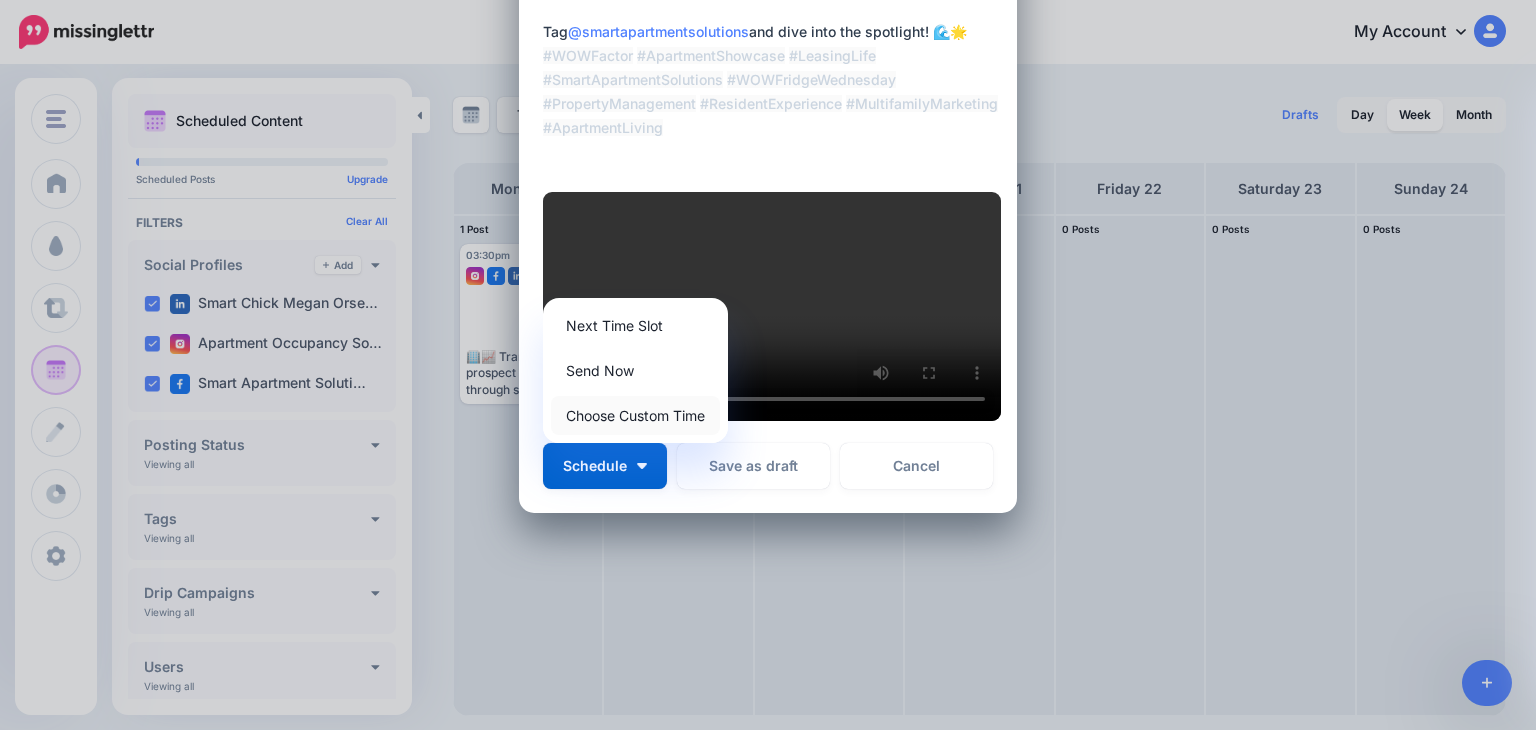 click on "Choose Custom Time" at bounding box center [635, 415] 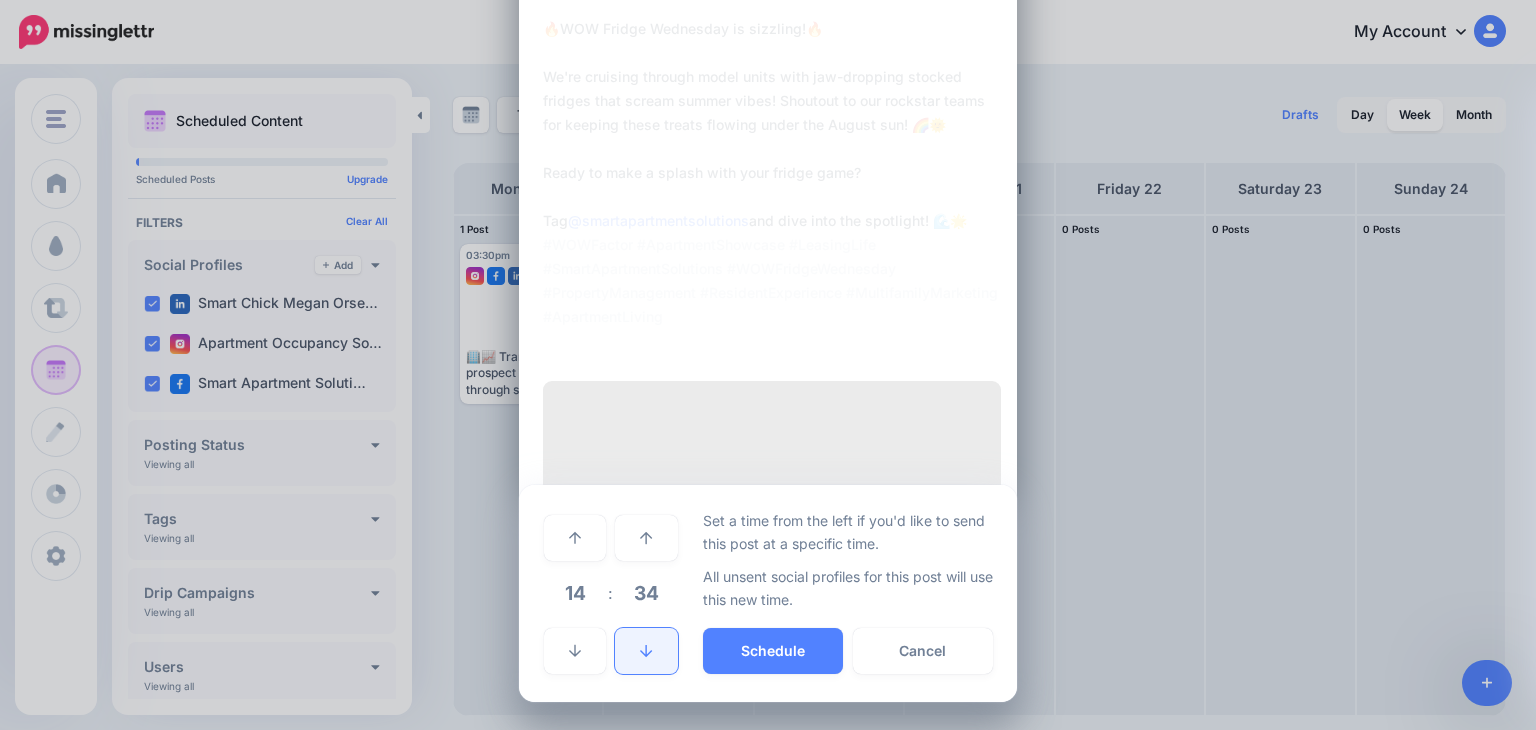 click at bounding box center [646, 651] 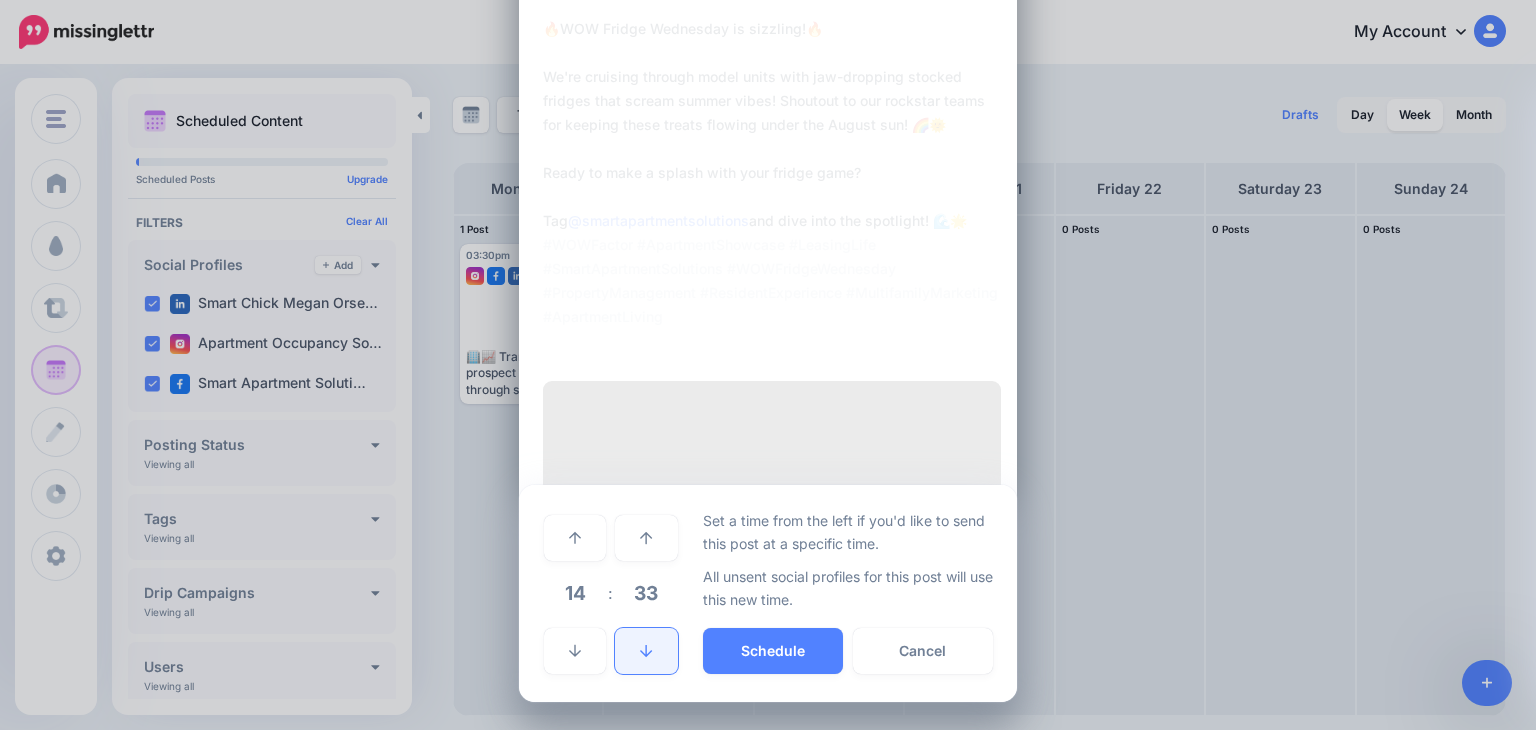 click at bounding box center (646, 651) 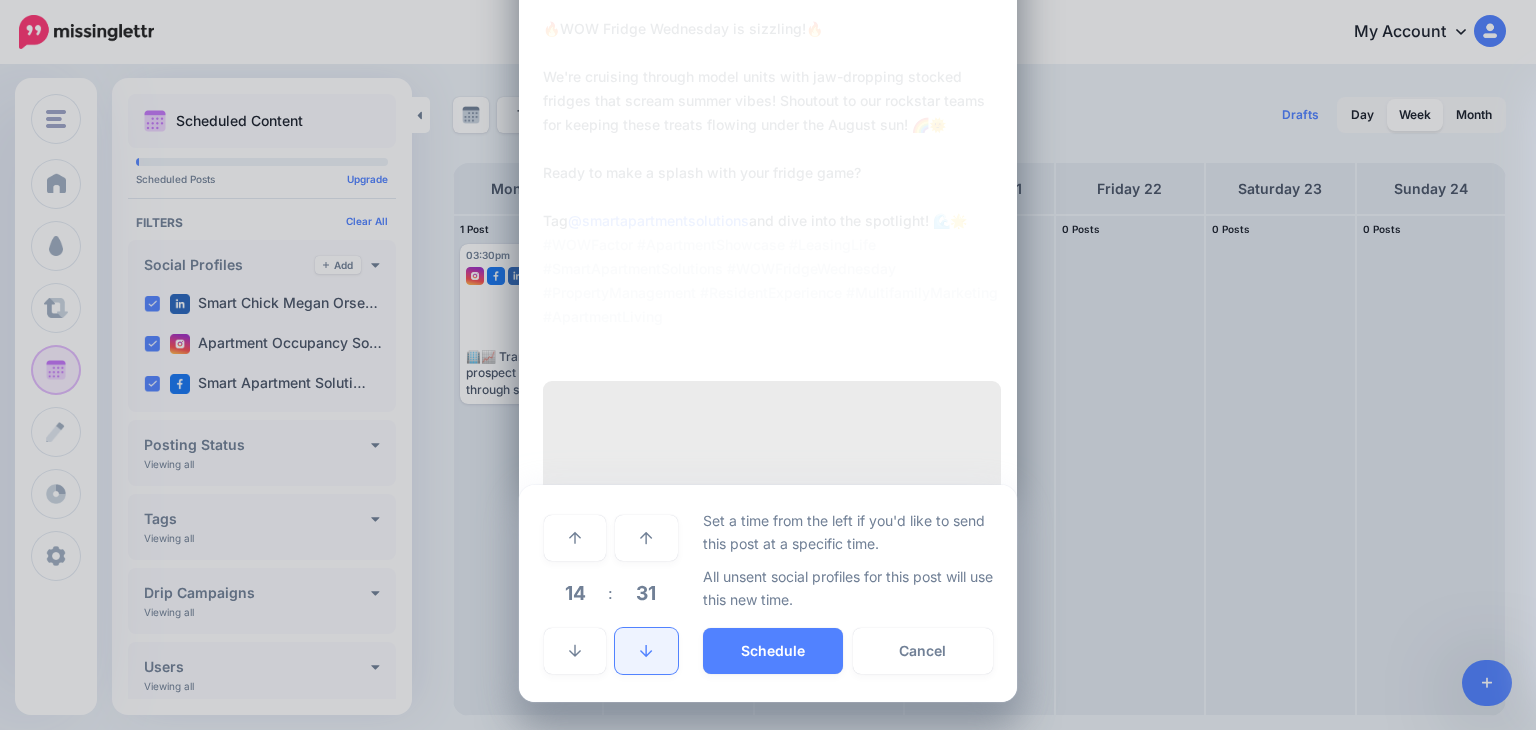 click at bounding box center [646, 651] 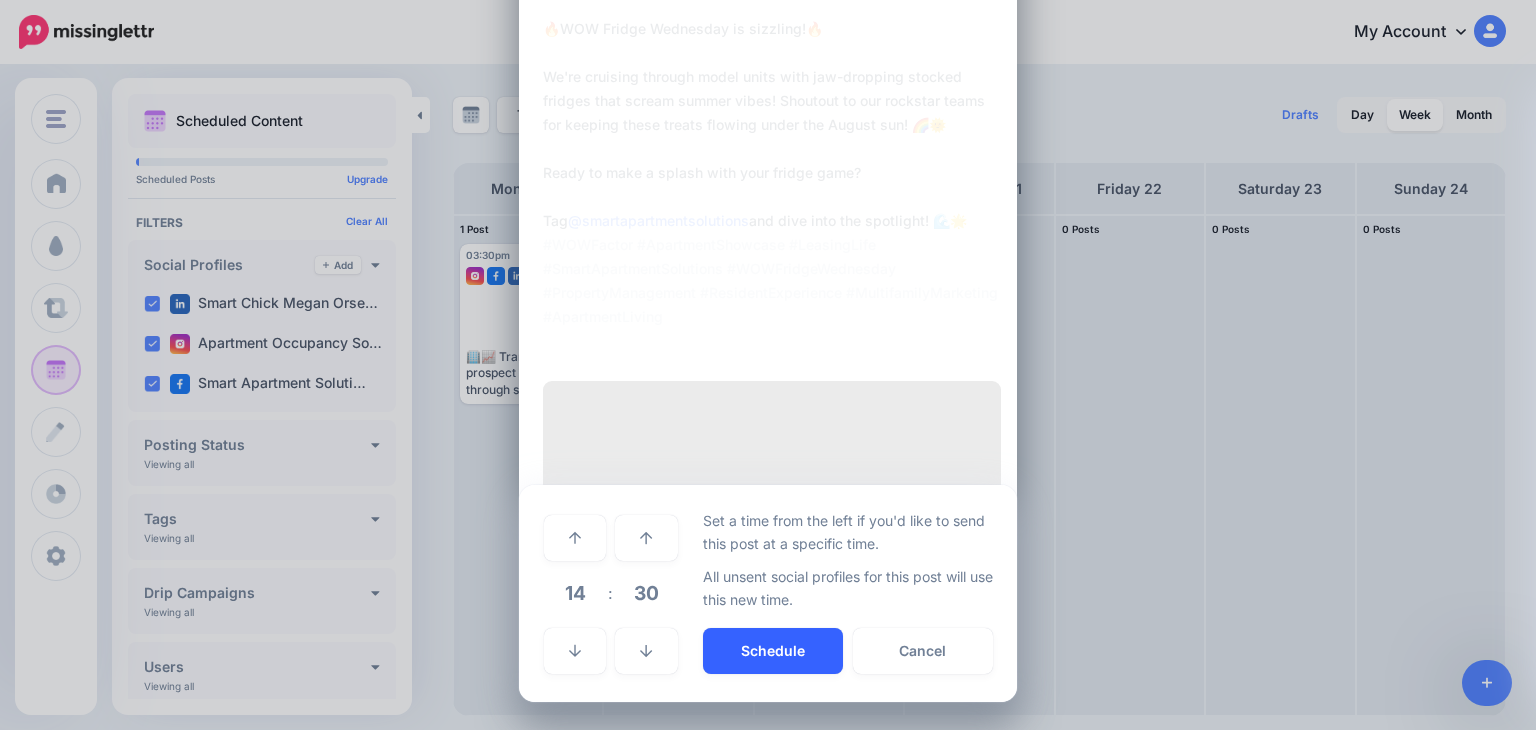 click on "Schedule" at bounding box center (773, 651) 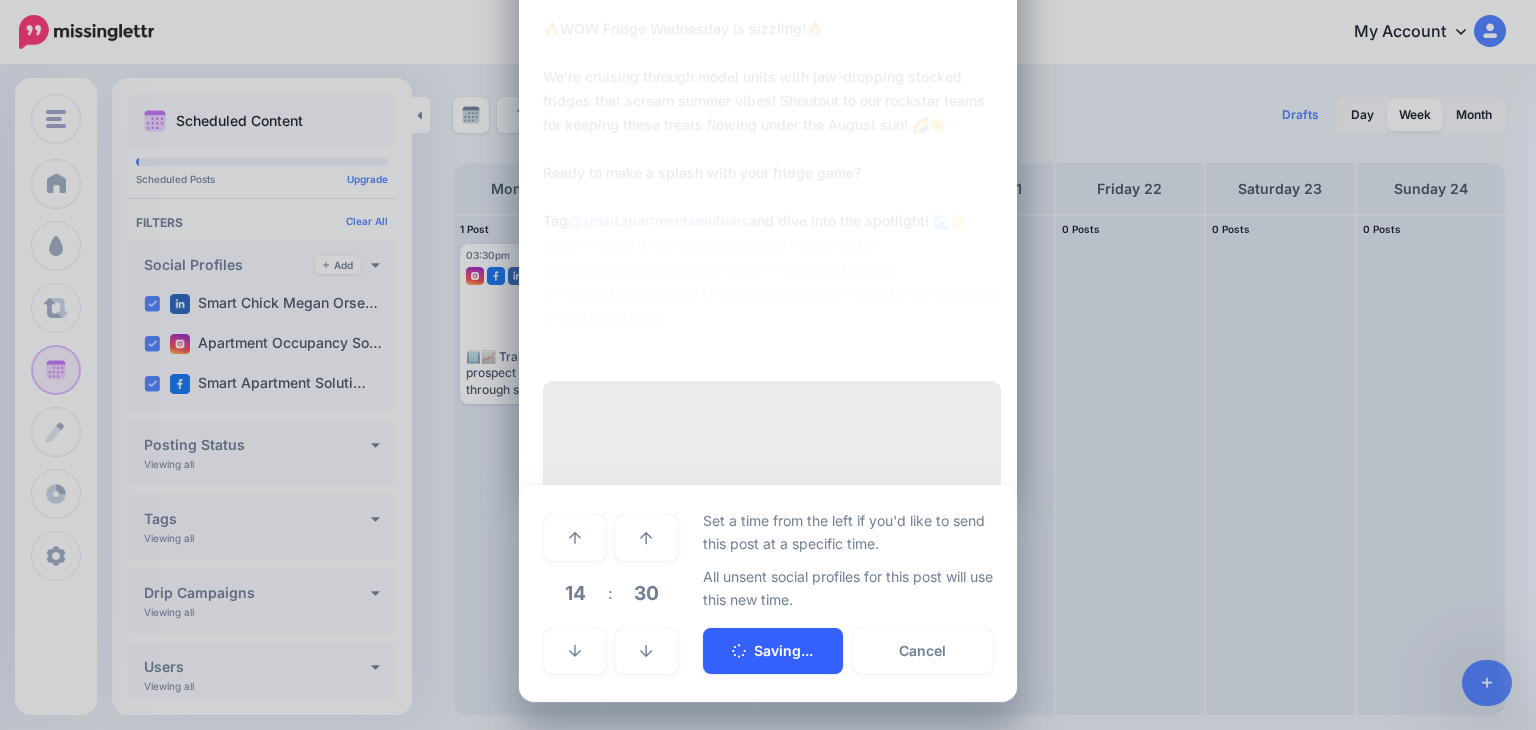 click on "Saving..." at bounding box center [773, 651] 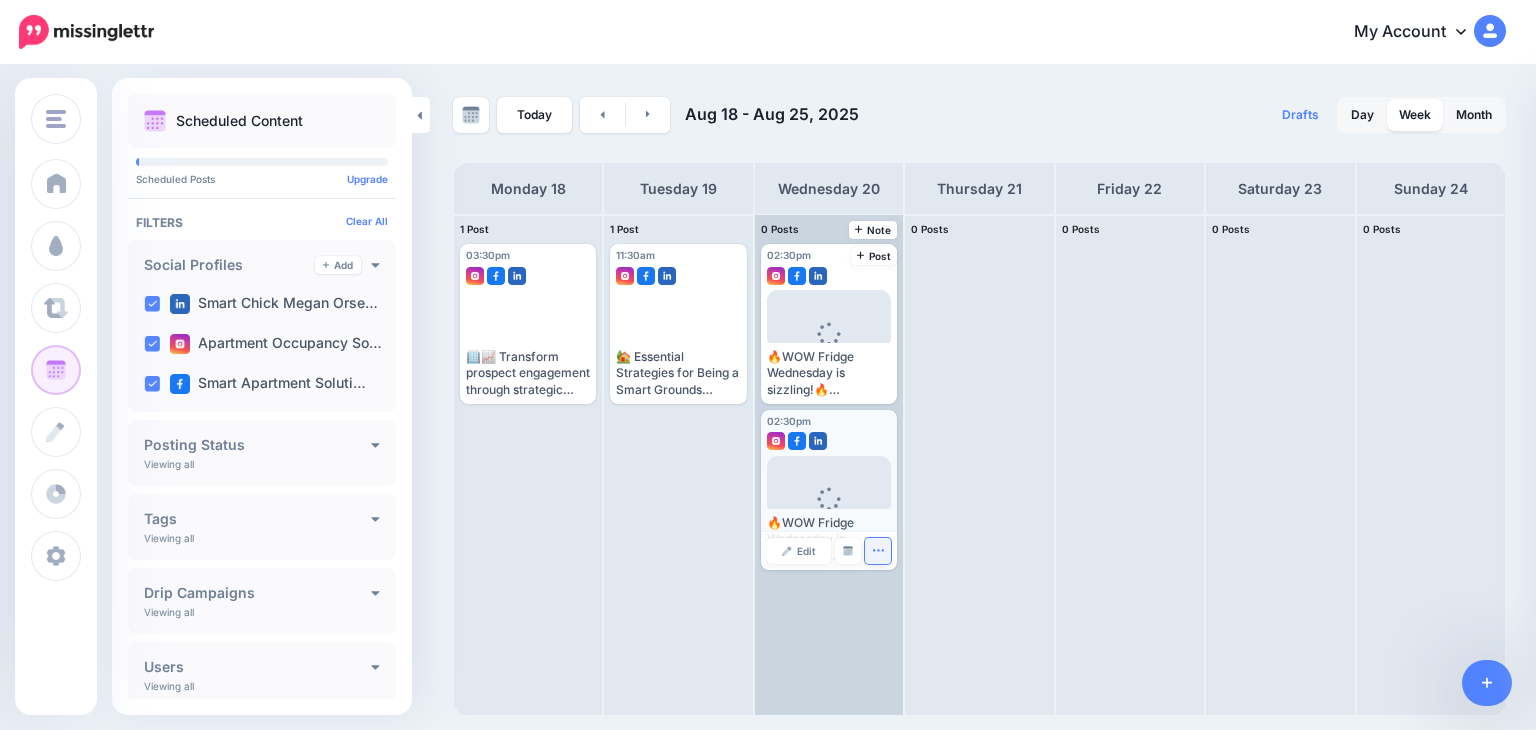 click 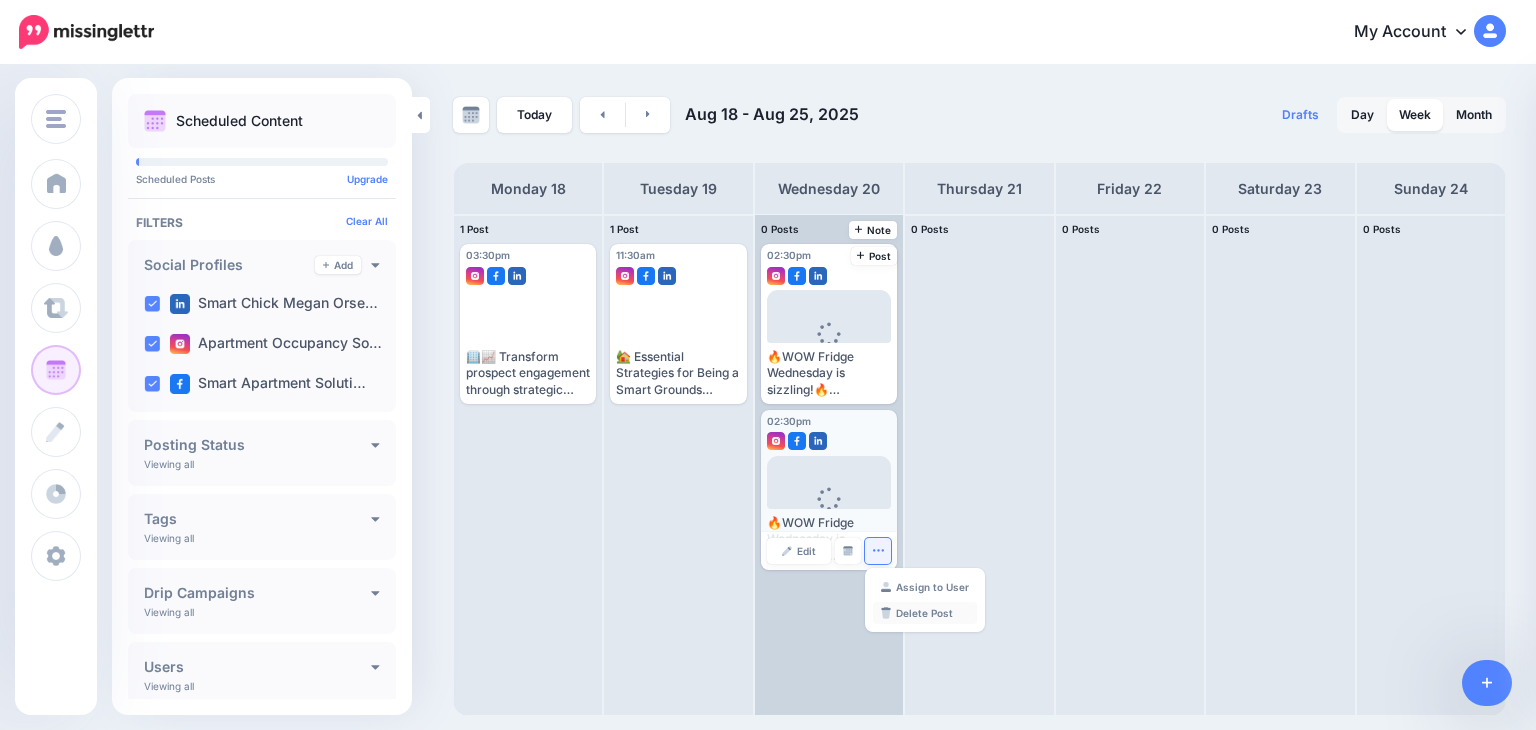 click on "Delete Post" at bounding box center [925, 613] 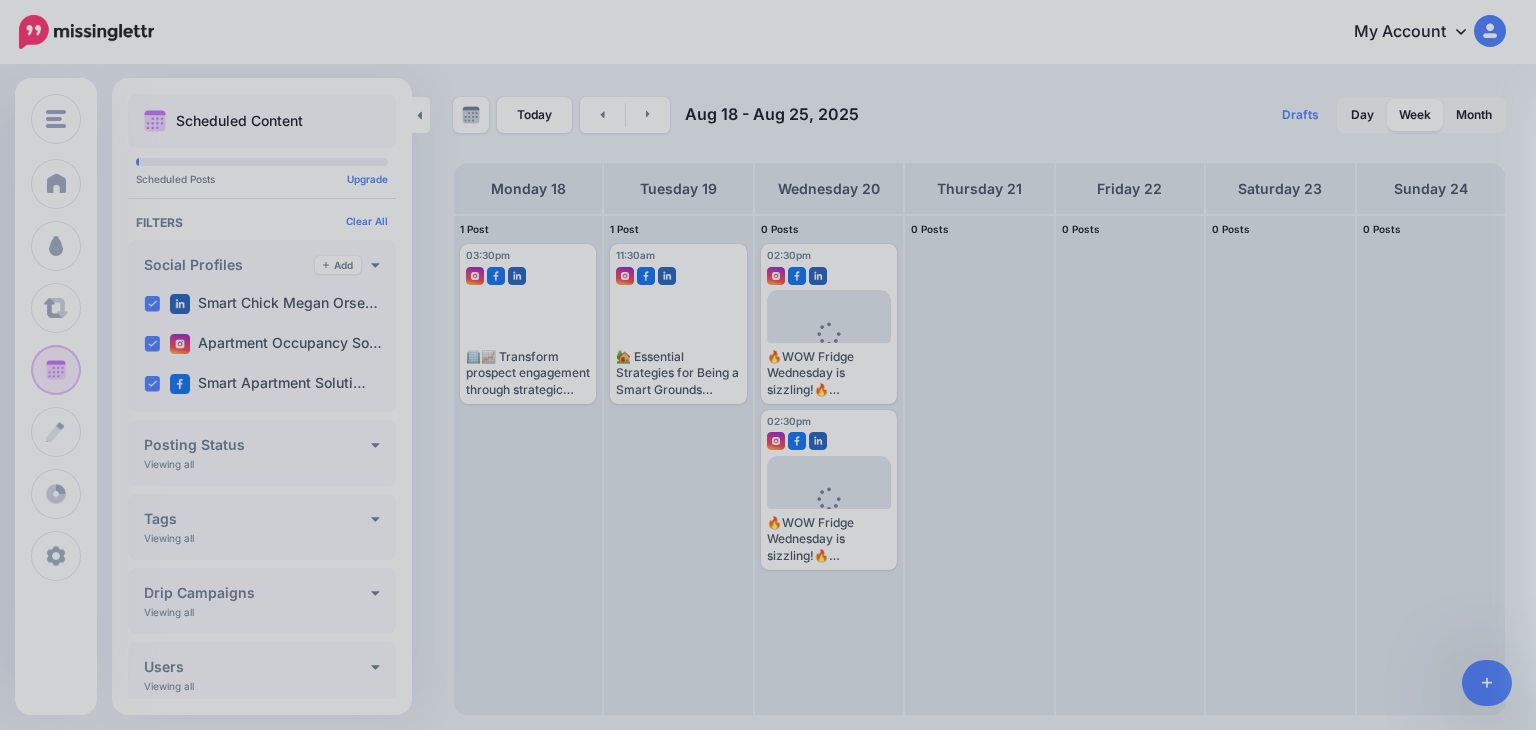 scroll, scrollTop: 0, scrollLeft: 0, axis: both 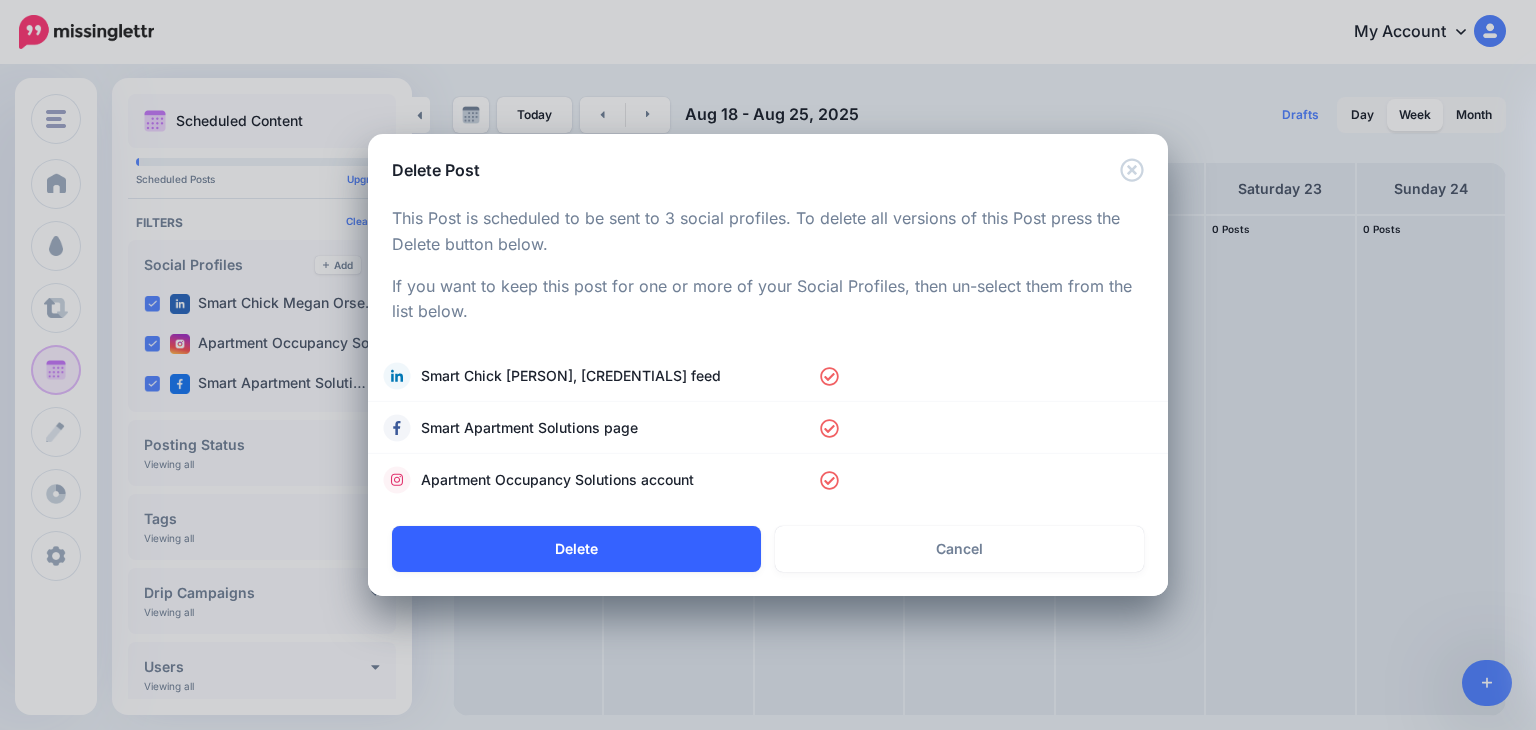 click on "Delete" at bounding box center [576, 549] 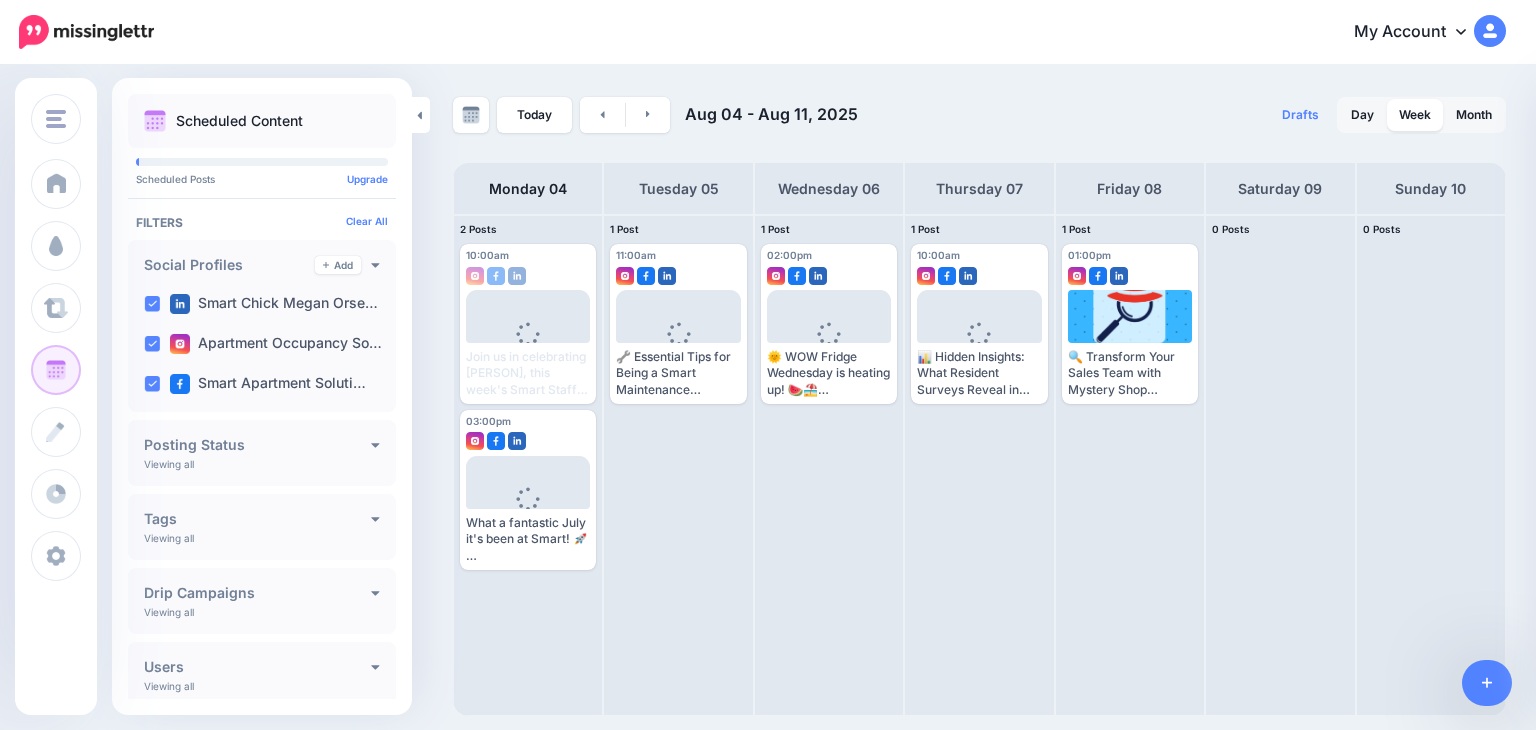 scroll, scrollTop: 0, scrollLeft: 0, axis: both 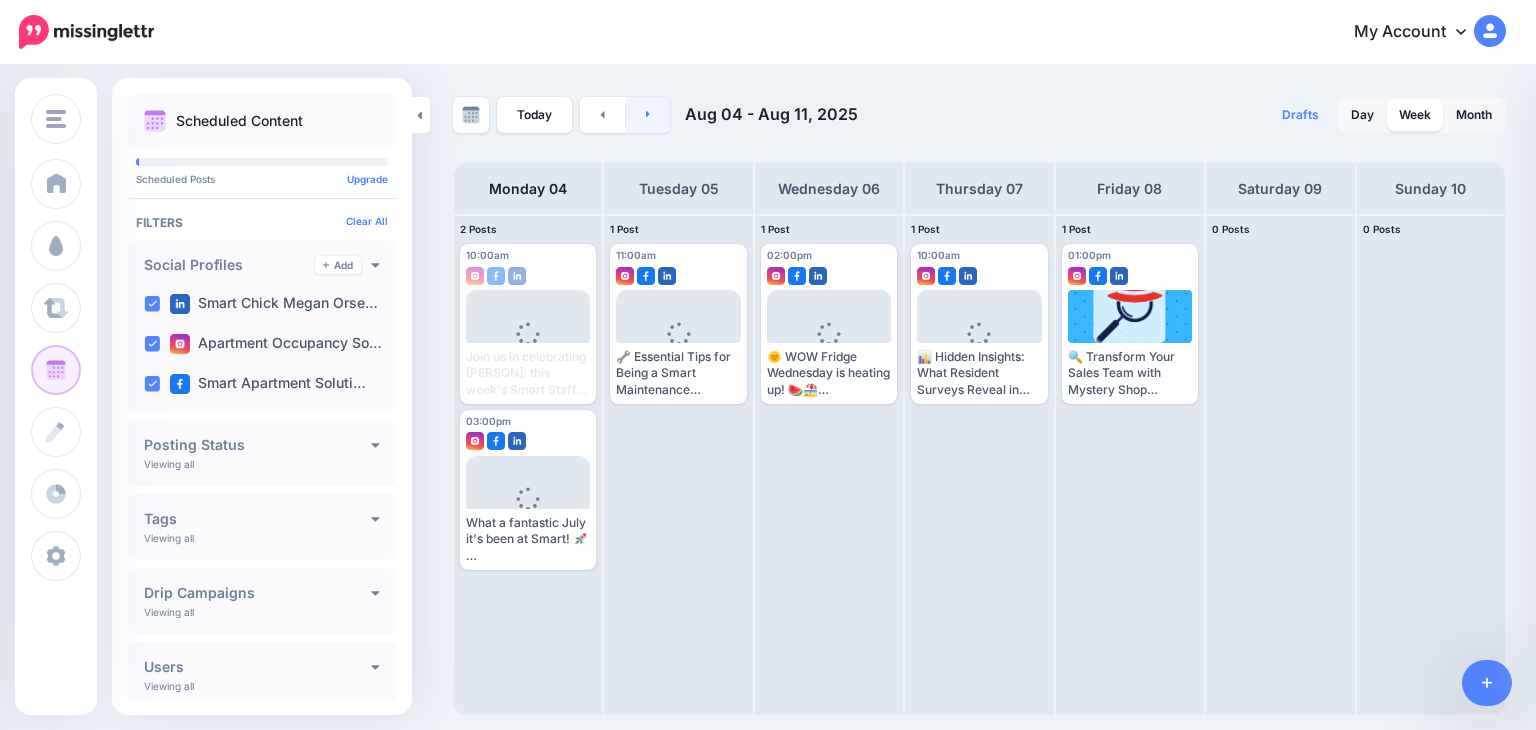 click at bounding box center (648, 115) 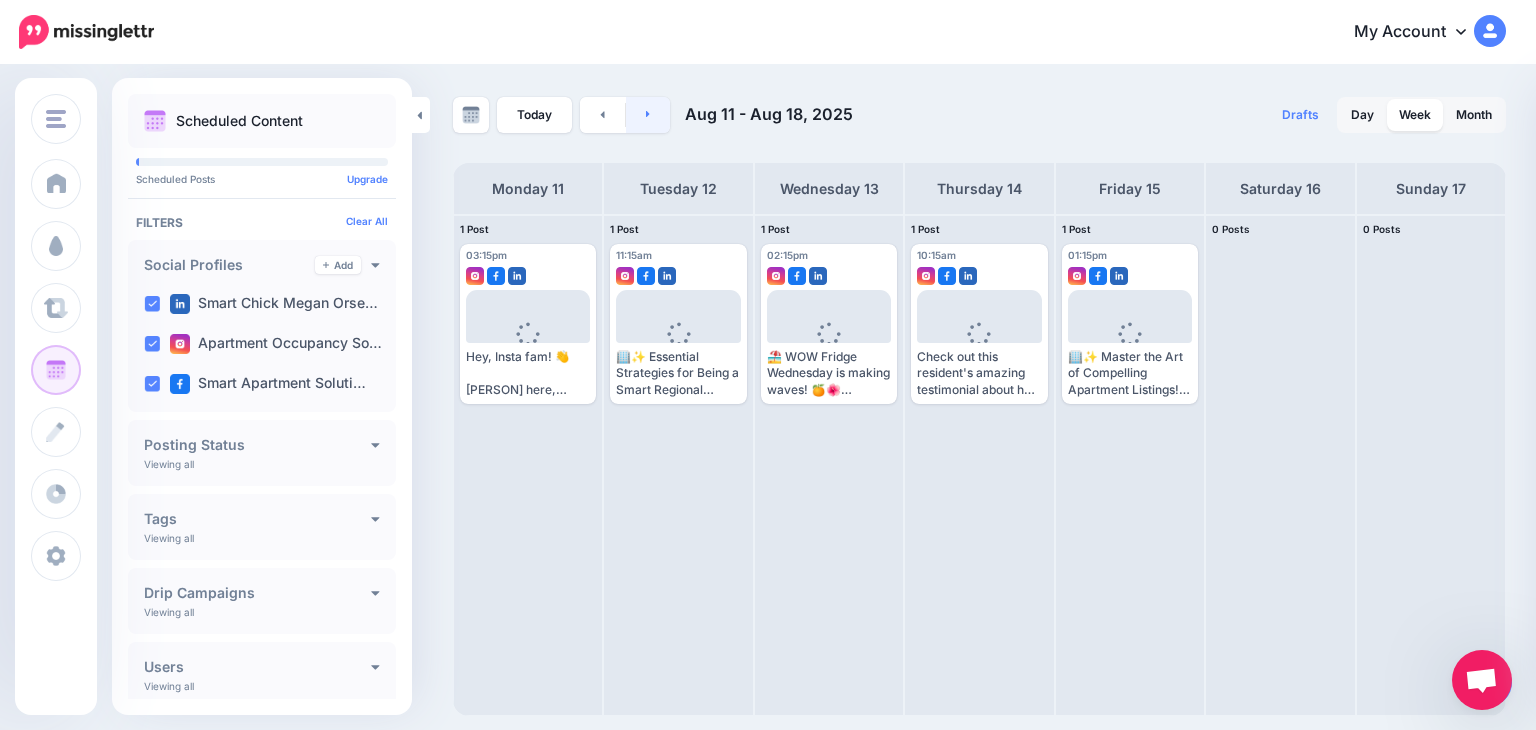 click 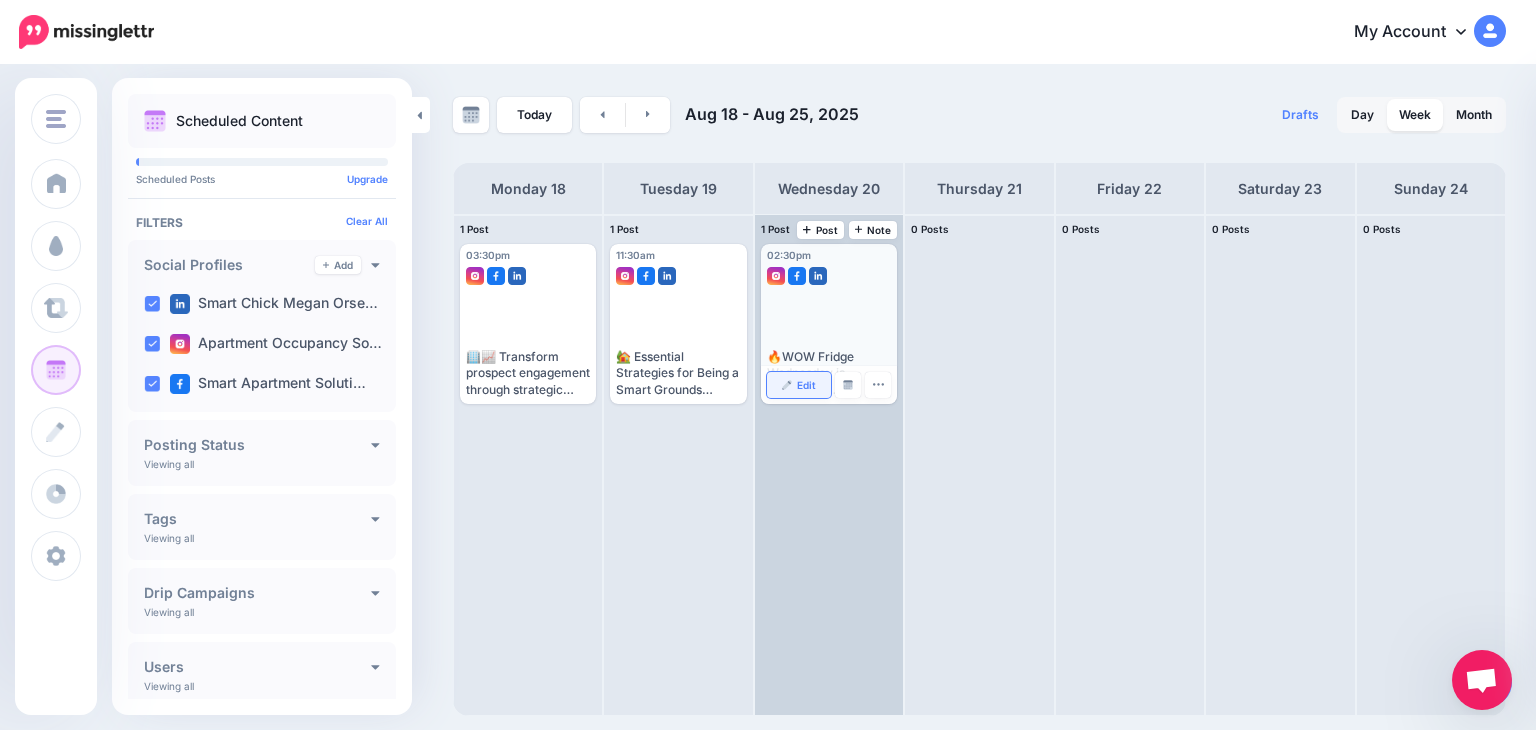 click on "Edit" at bounding box center (806, 385) 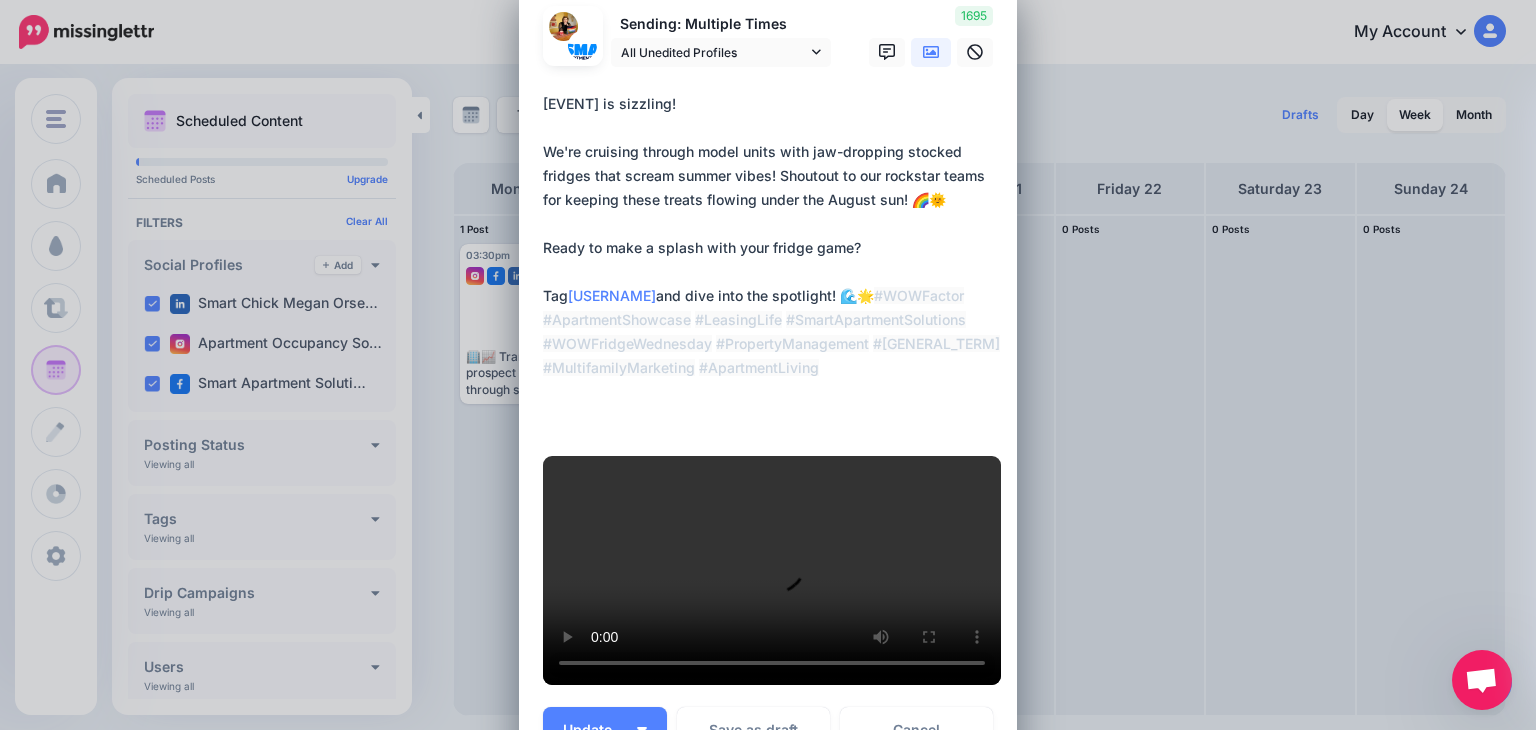 scroll, scrollTop: 52, scrollLeft: 0, axis: vertical 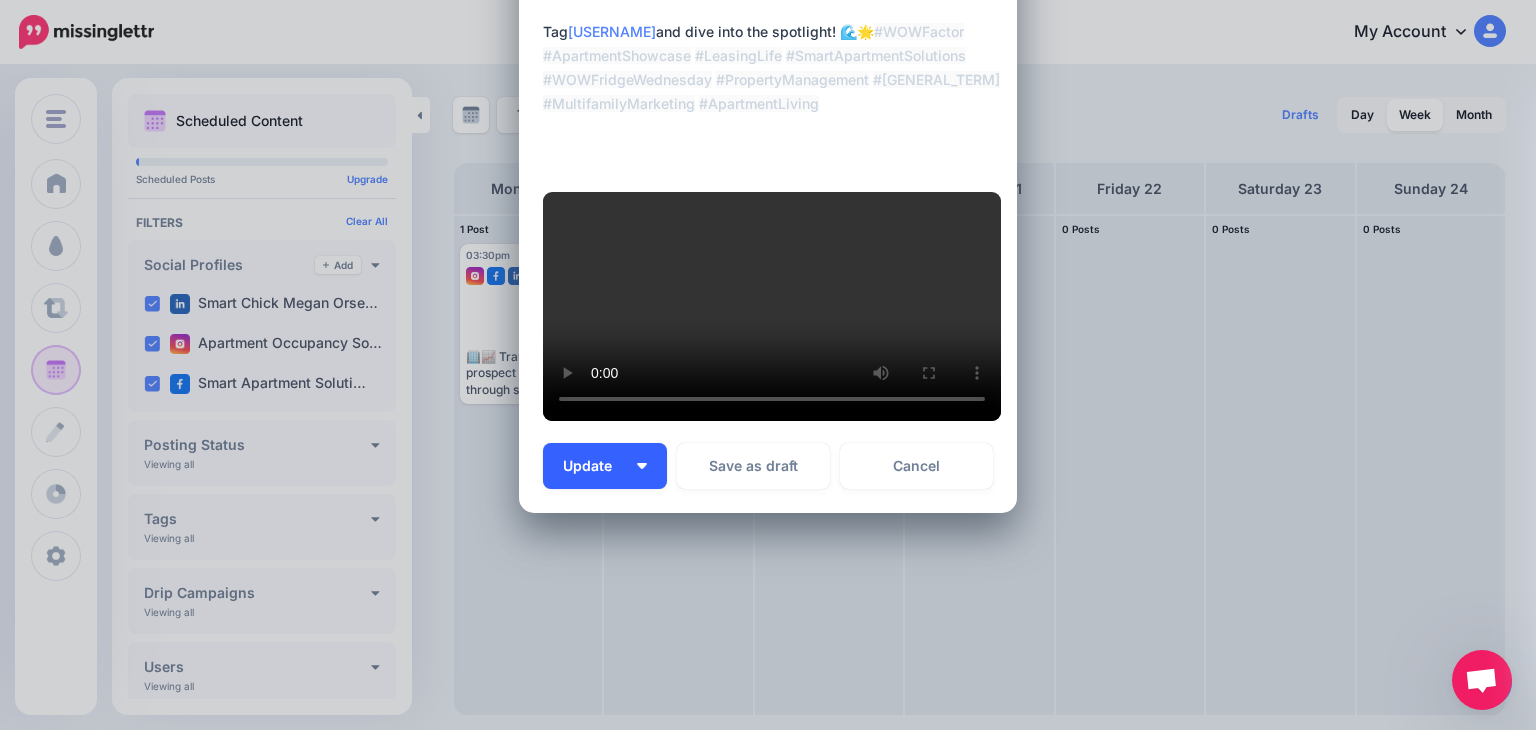 click on "Update" at bounding box center (595, 466) 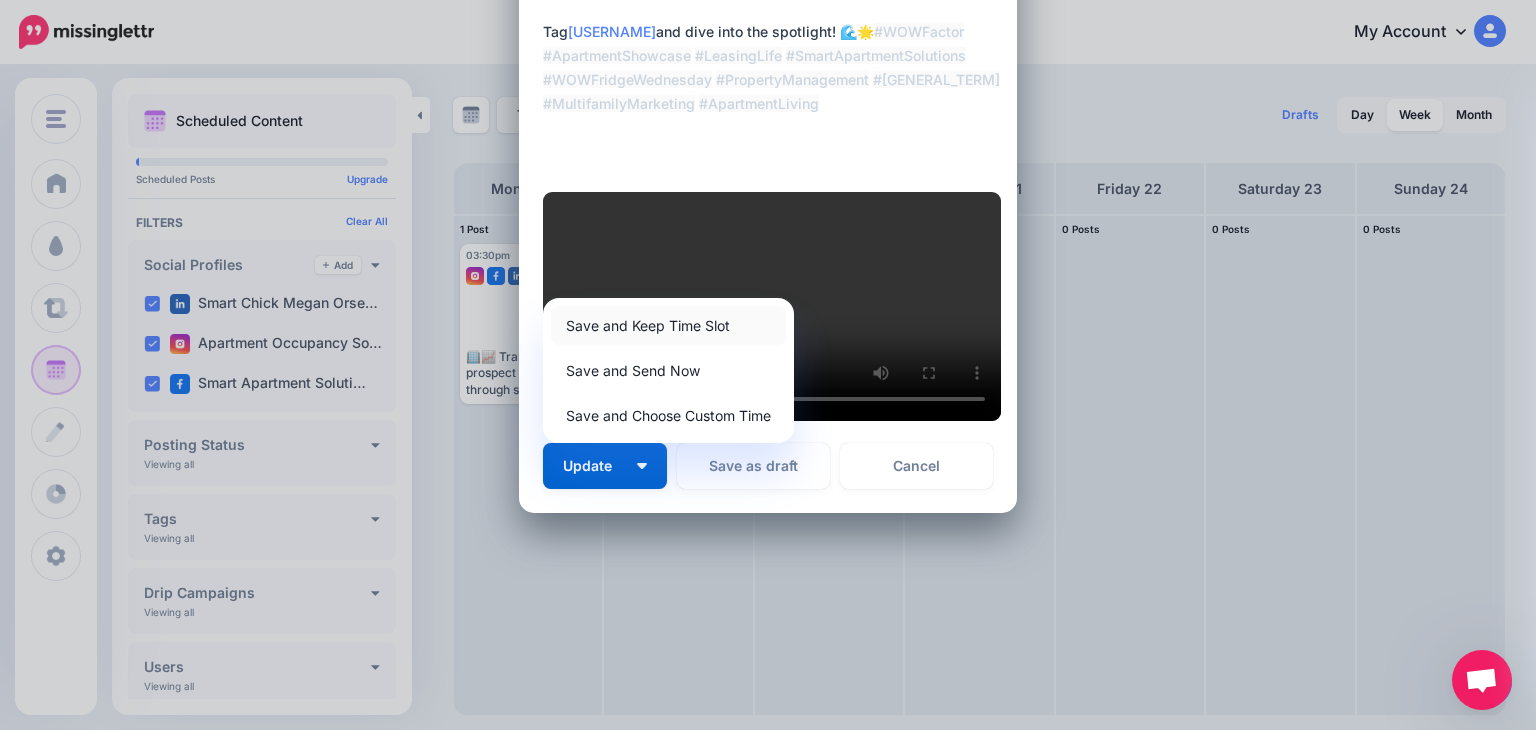 click on "Save and Keep Time Slot" at bounding box center (668, 325) 